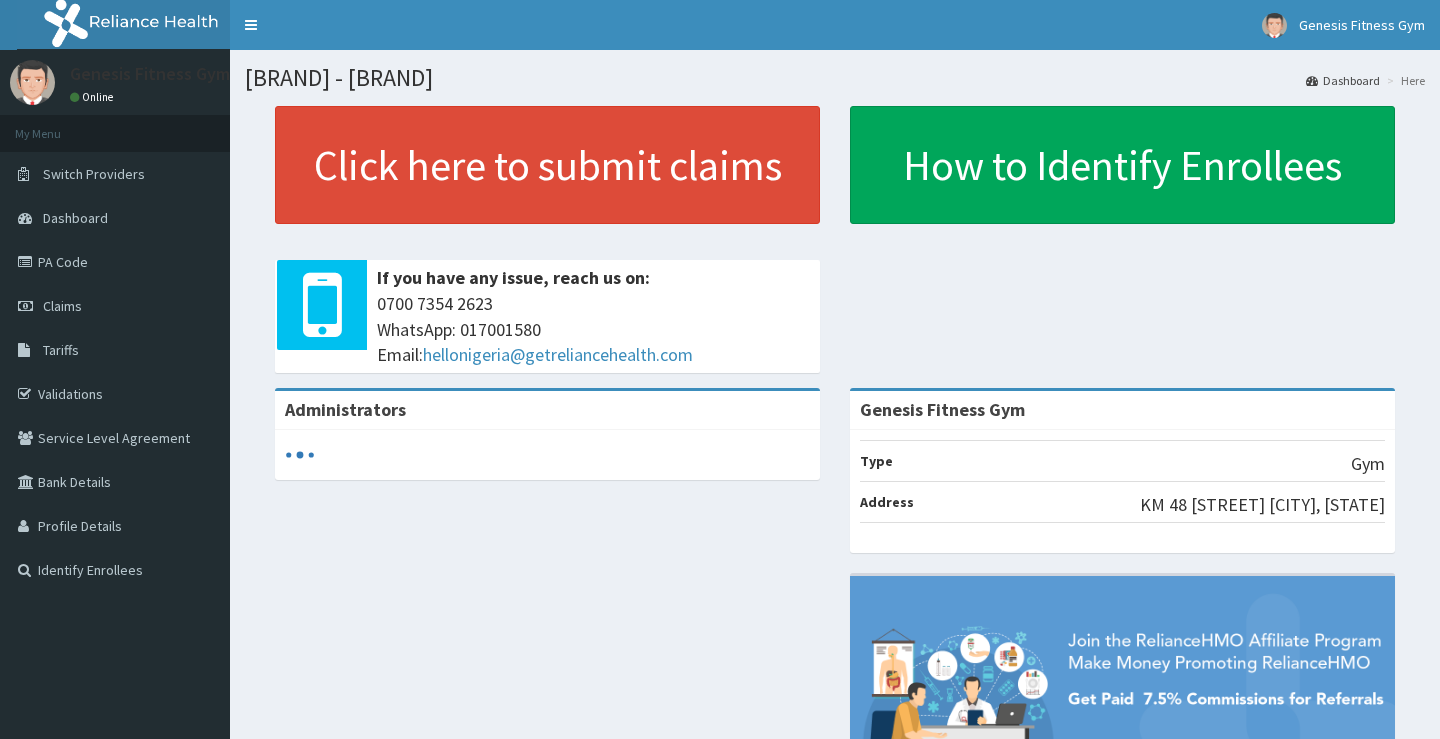 scroll, scrollTop: 0, scrollLeft: 0, axis: both 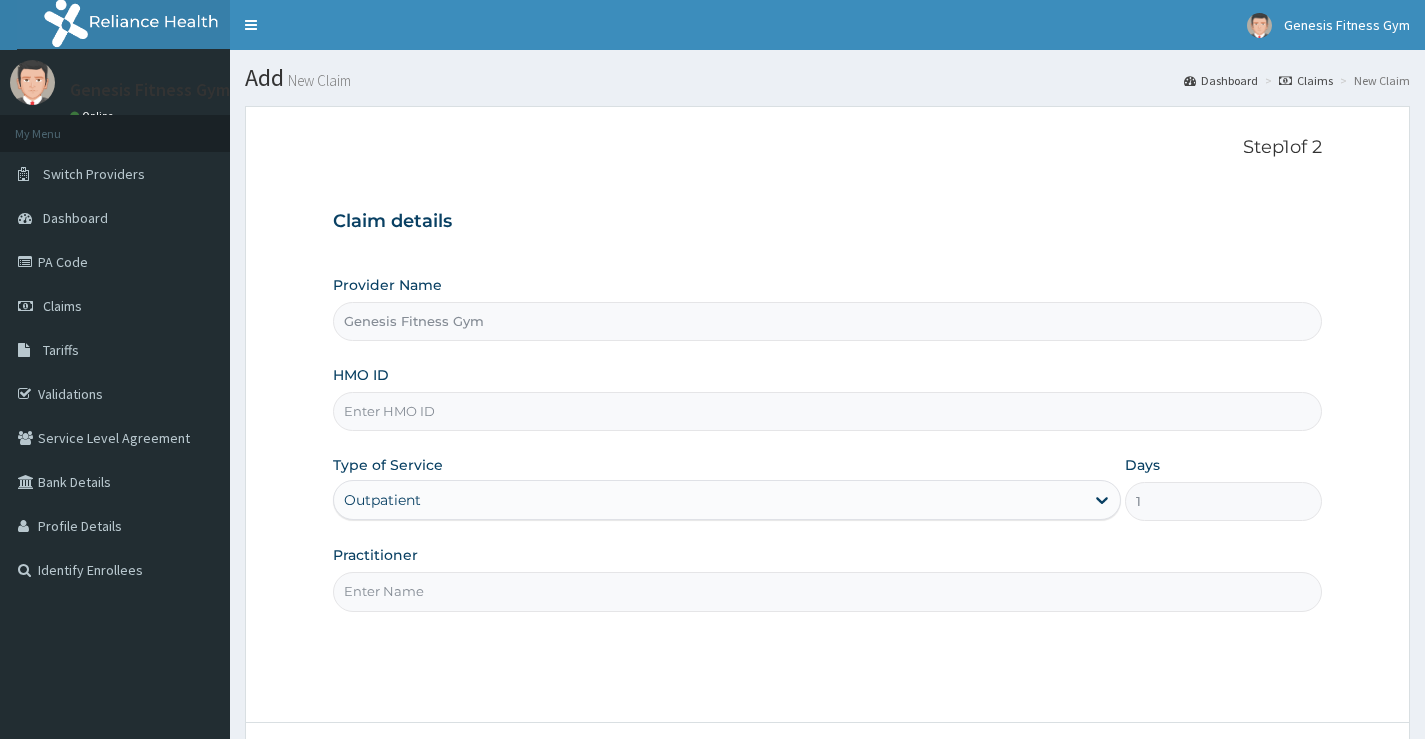 click on "HMO ID" at bounding box center (827, 411) 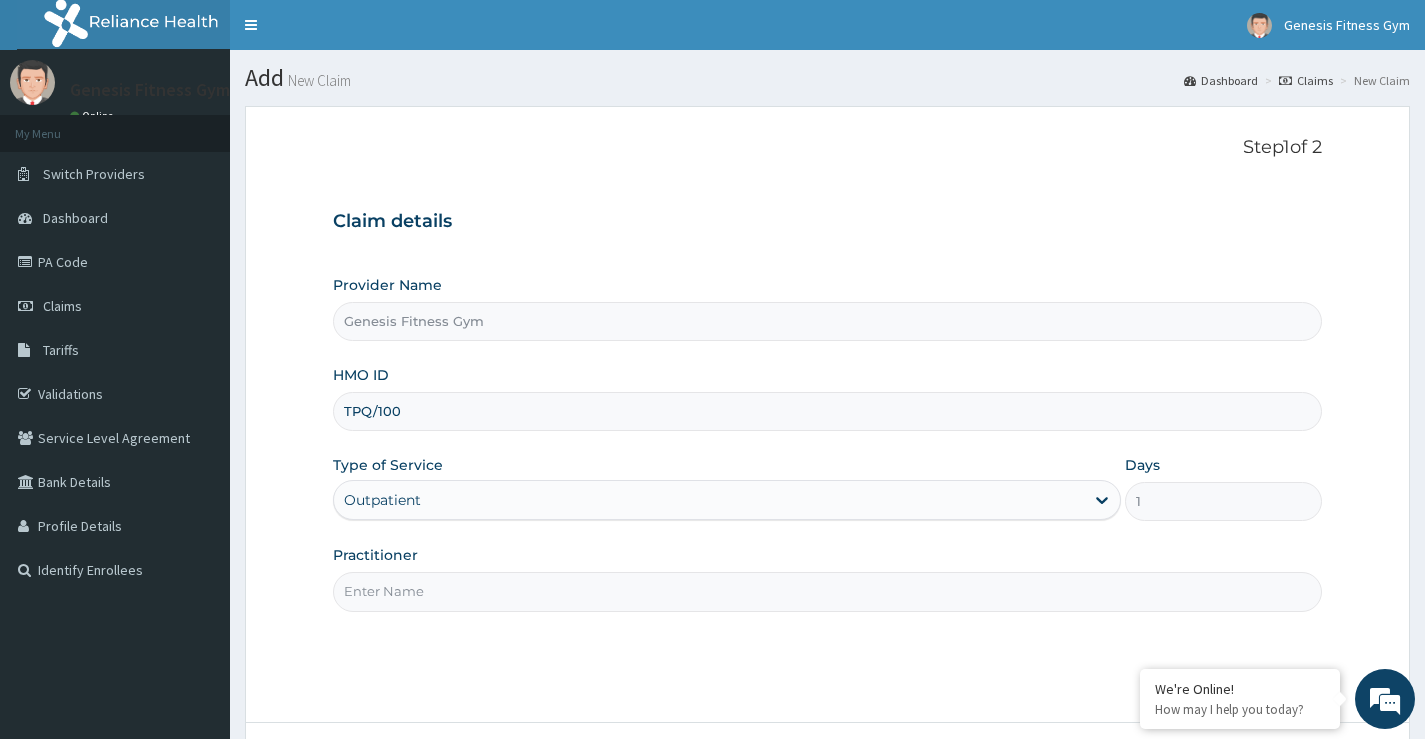 scroll, scrollTop: 0, scrollLeft: 0, axis: both 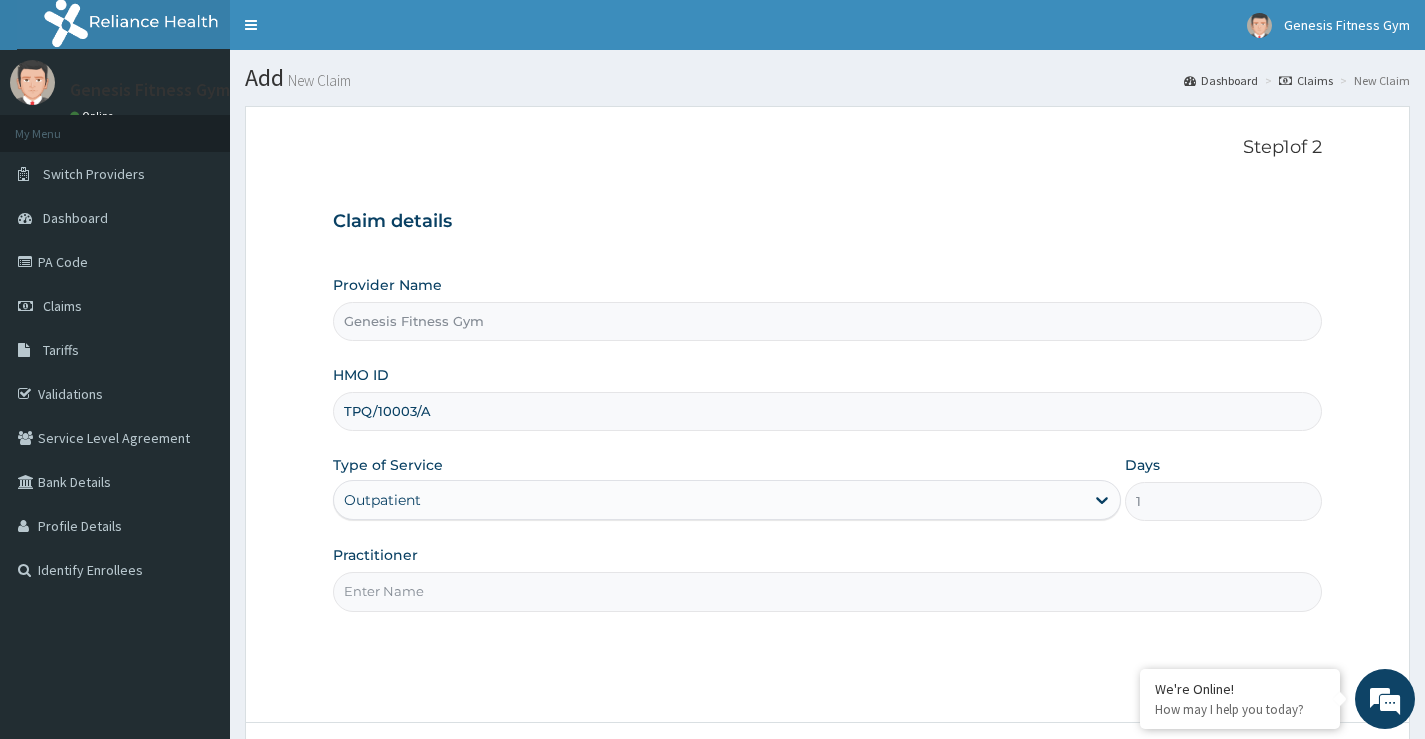 type on "TPQ/10003/A" 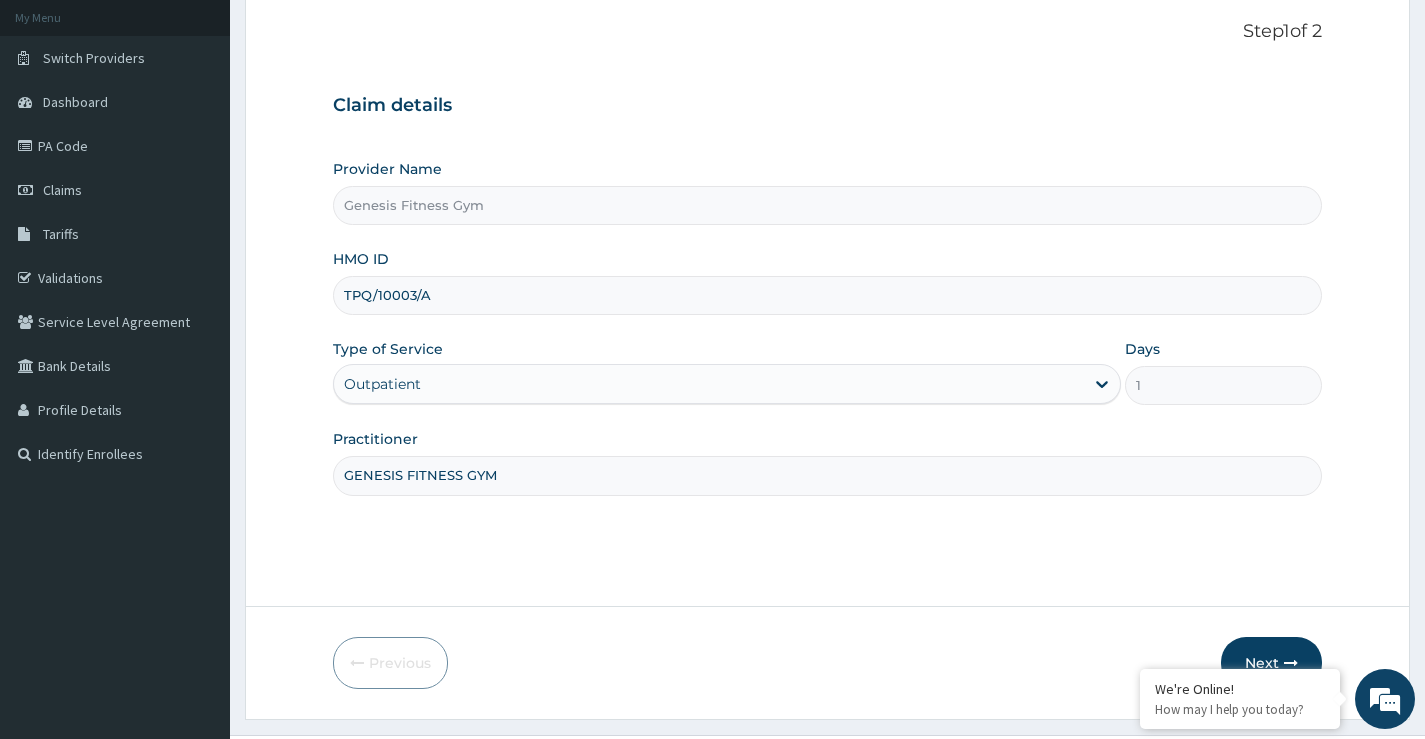 scroll, scrollTop: 163, scrollLeft: 0, axis: vertical 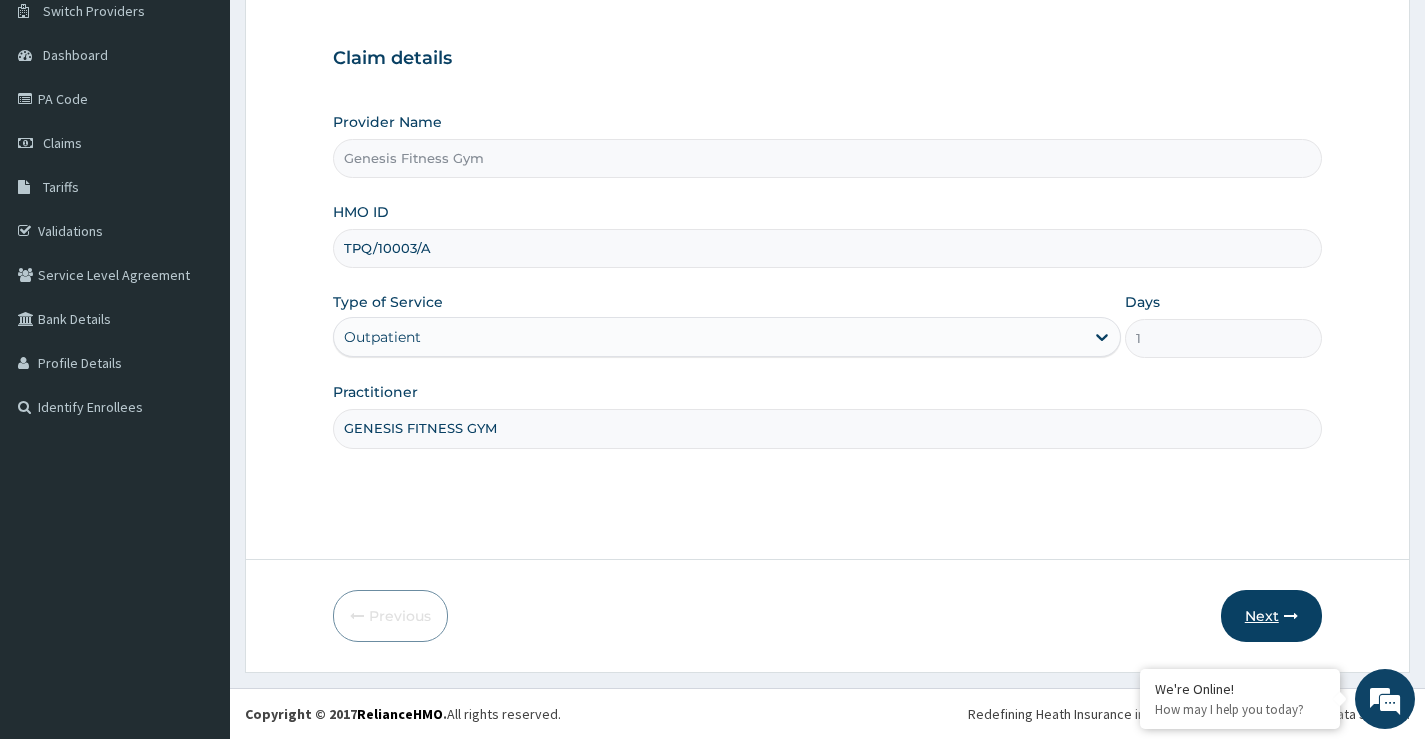 click at bounding box center [1291, 616] 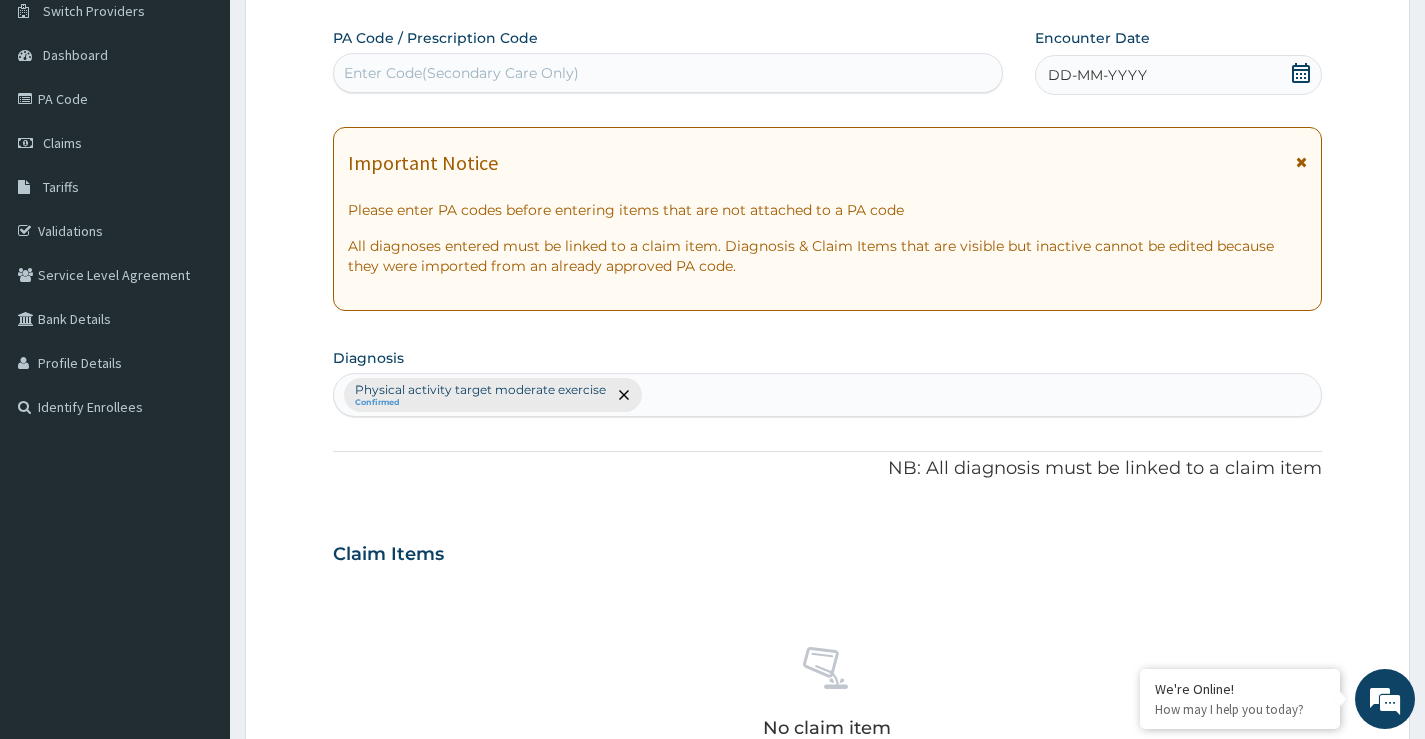 click 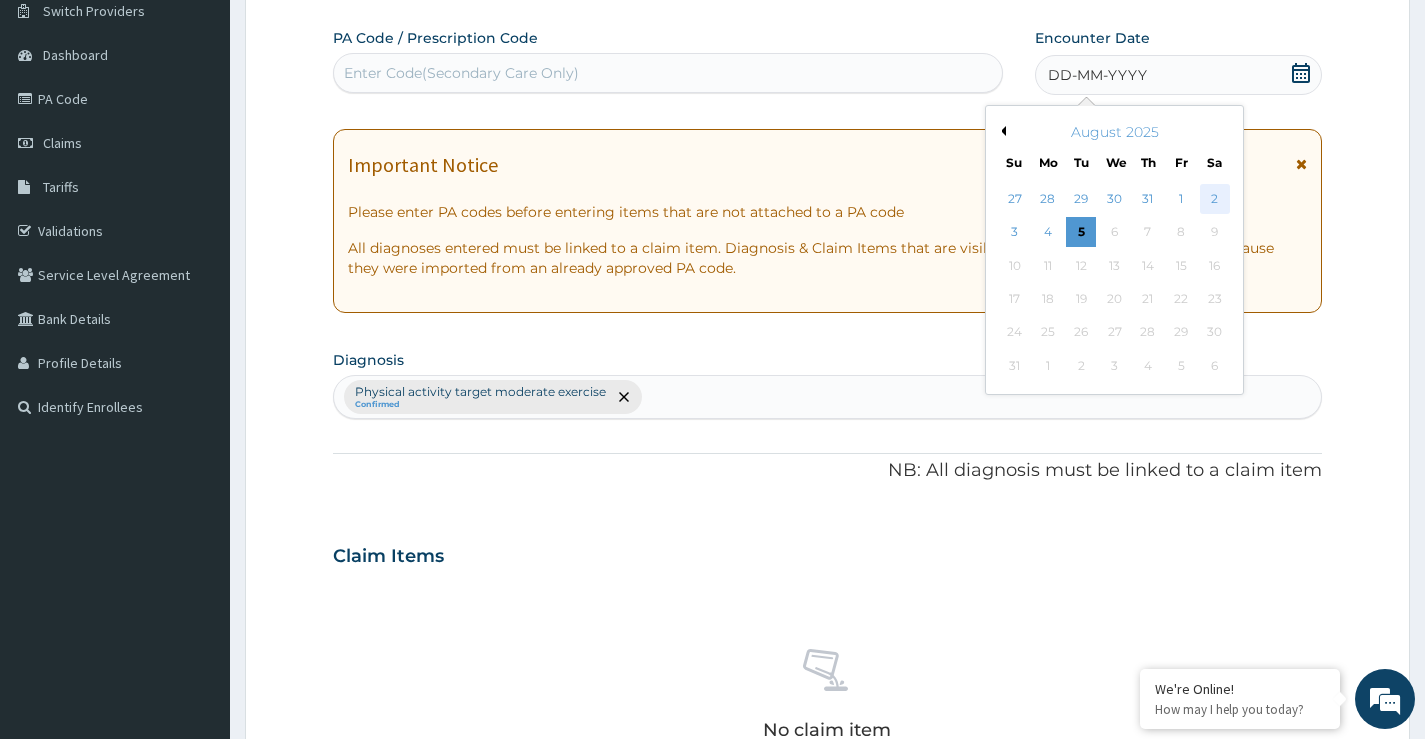 click on "2" at bounding box center [1214, 199] 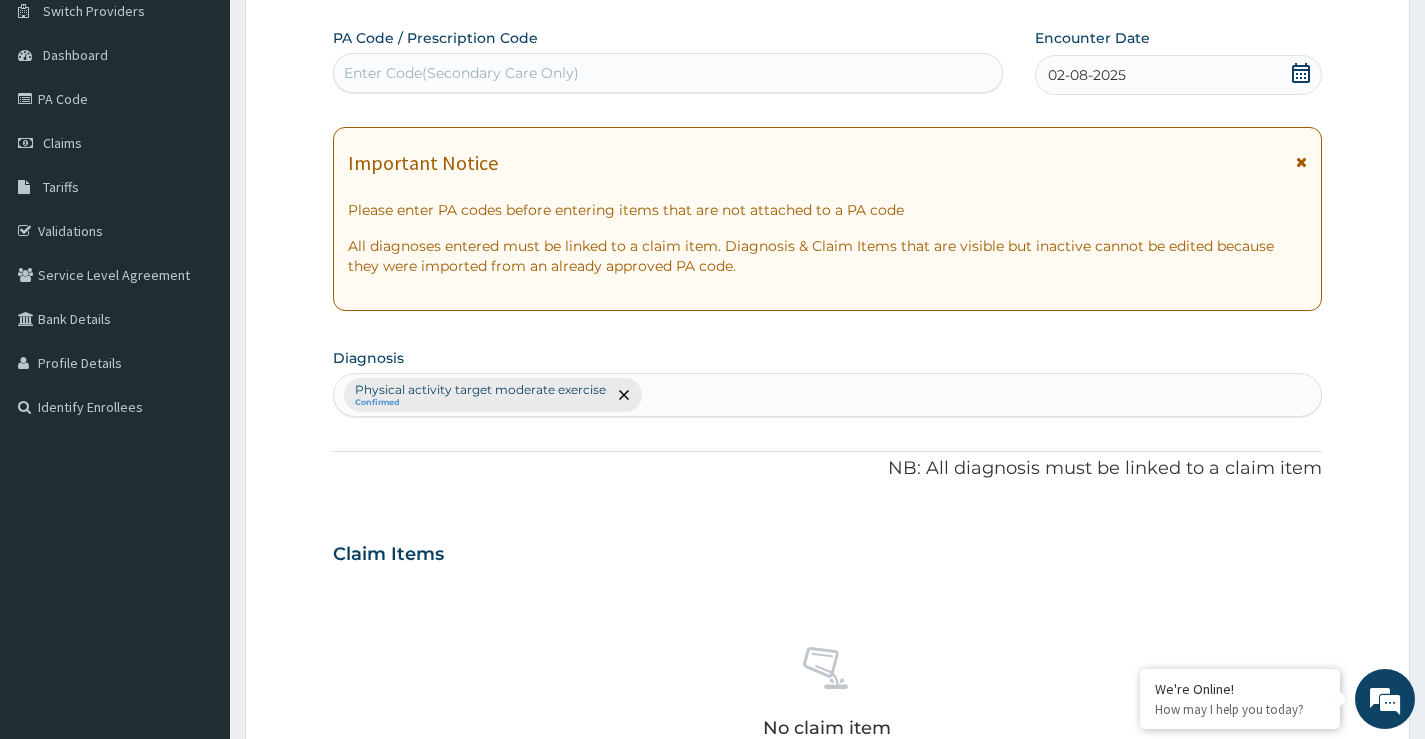 click on "Enter Code(Secondary Care Only)" at bounding box center [668, 73] 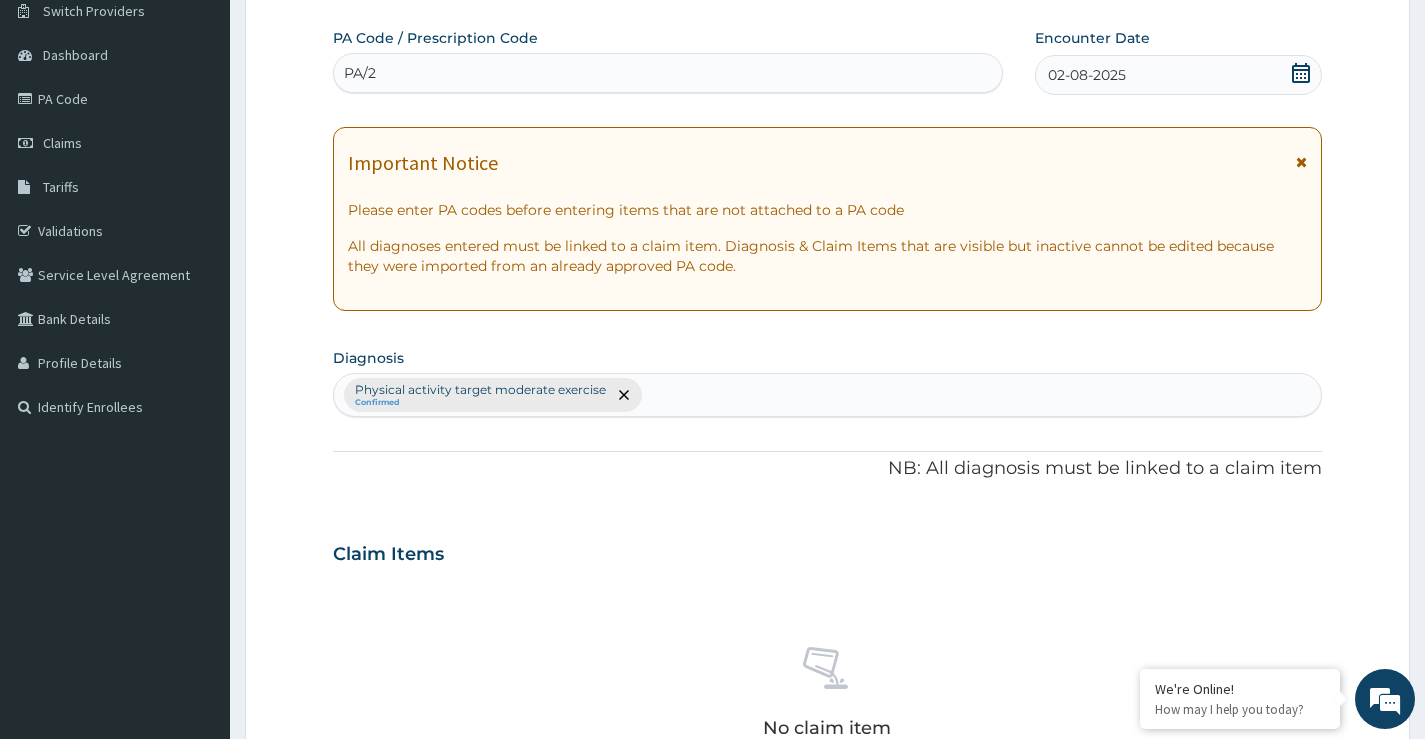 type on "PA/27" 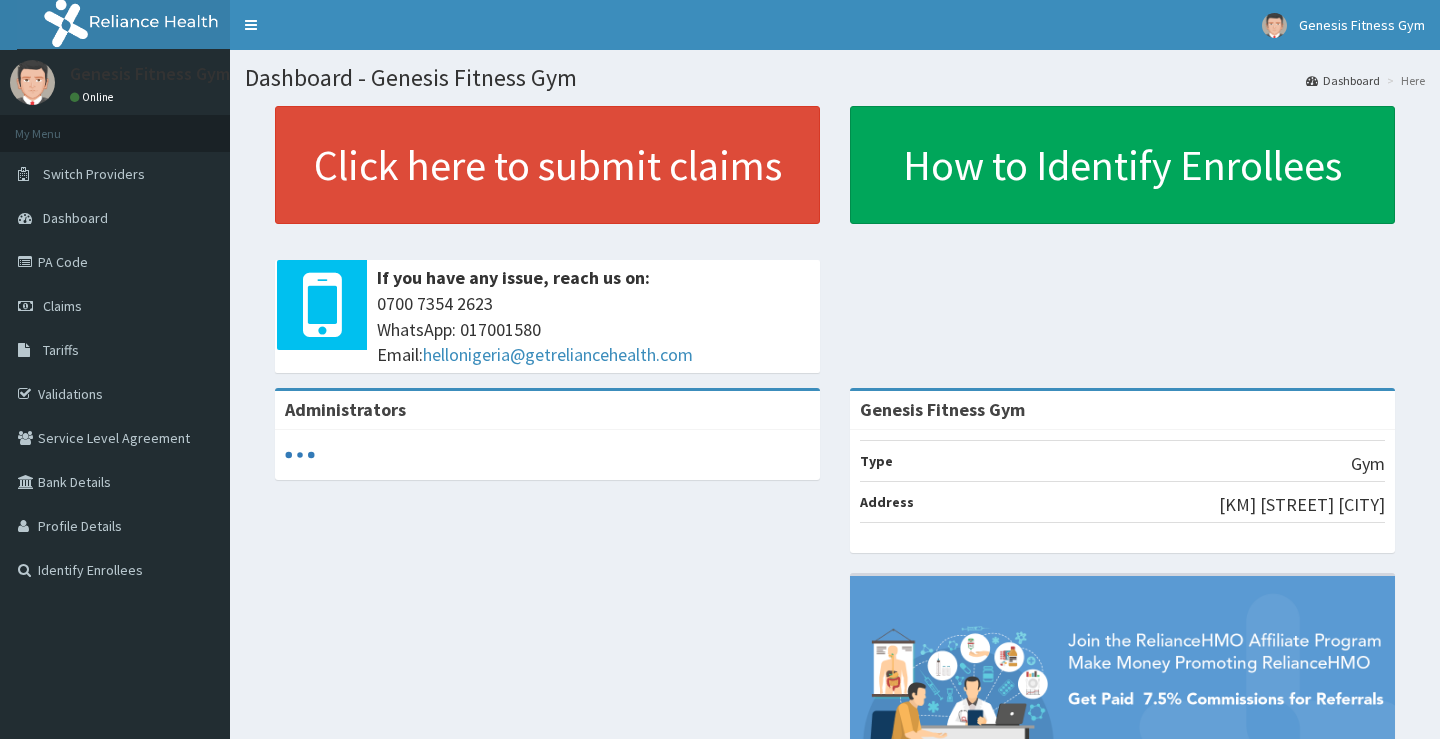 scroll, scrollTop: 0, scrollLeft: 0, axis: both 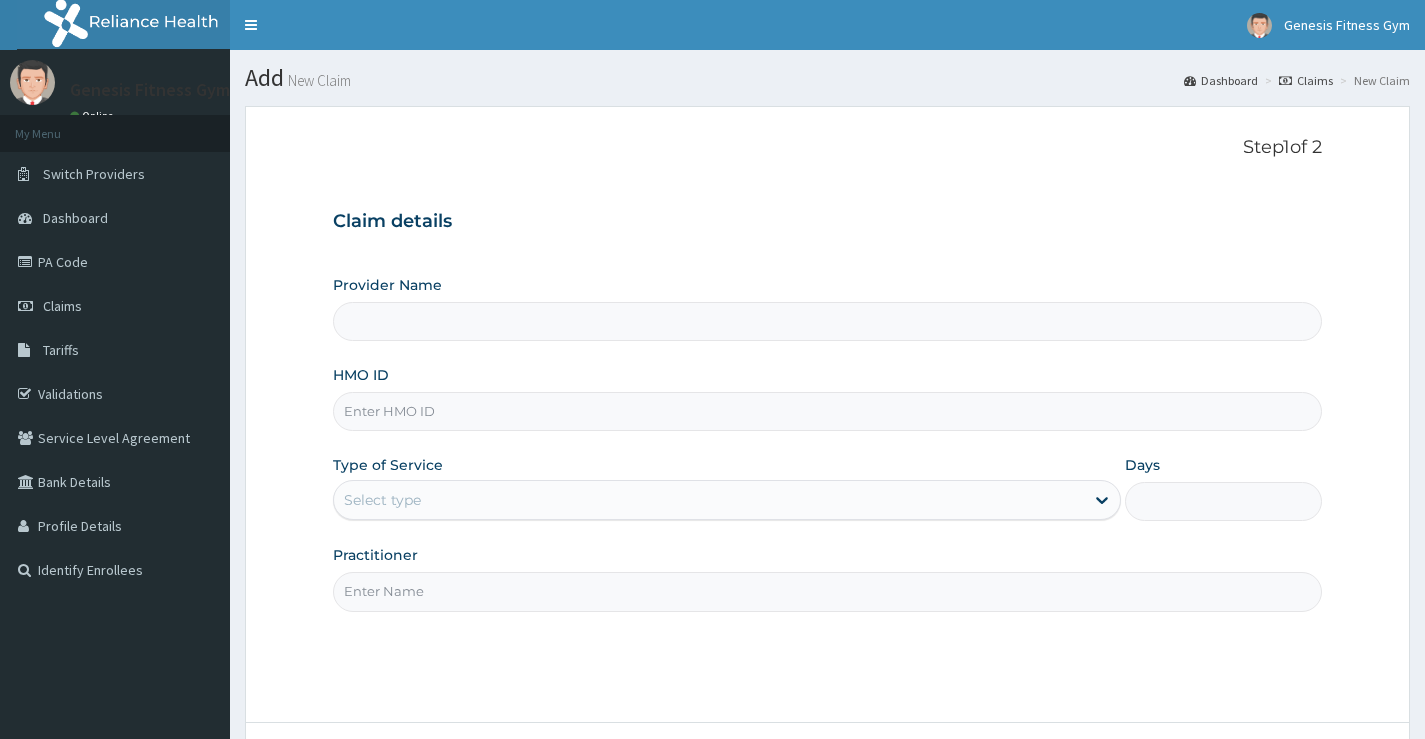 type on "Genesis Fitness Gym" 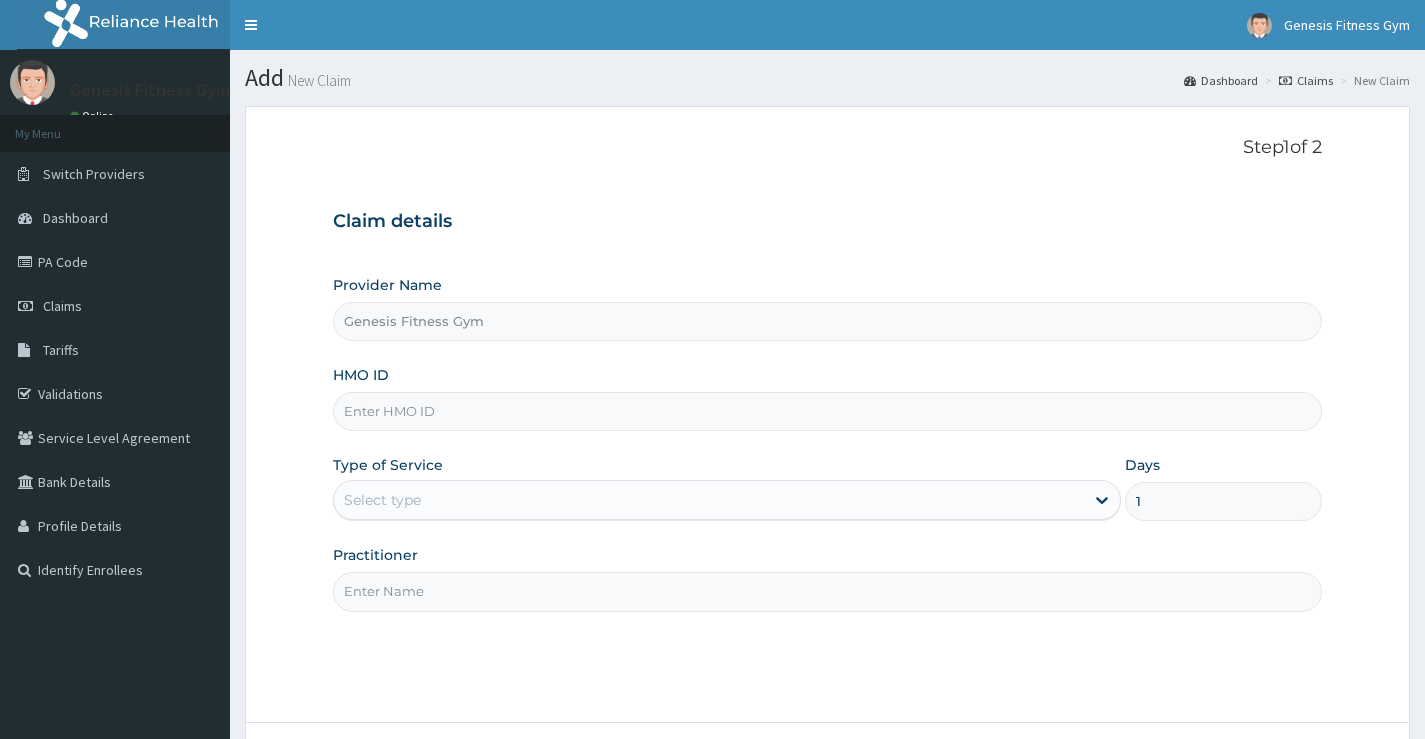 click on "Genesis Fitness Gym" at bounding box center [827, 321] 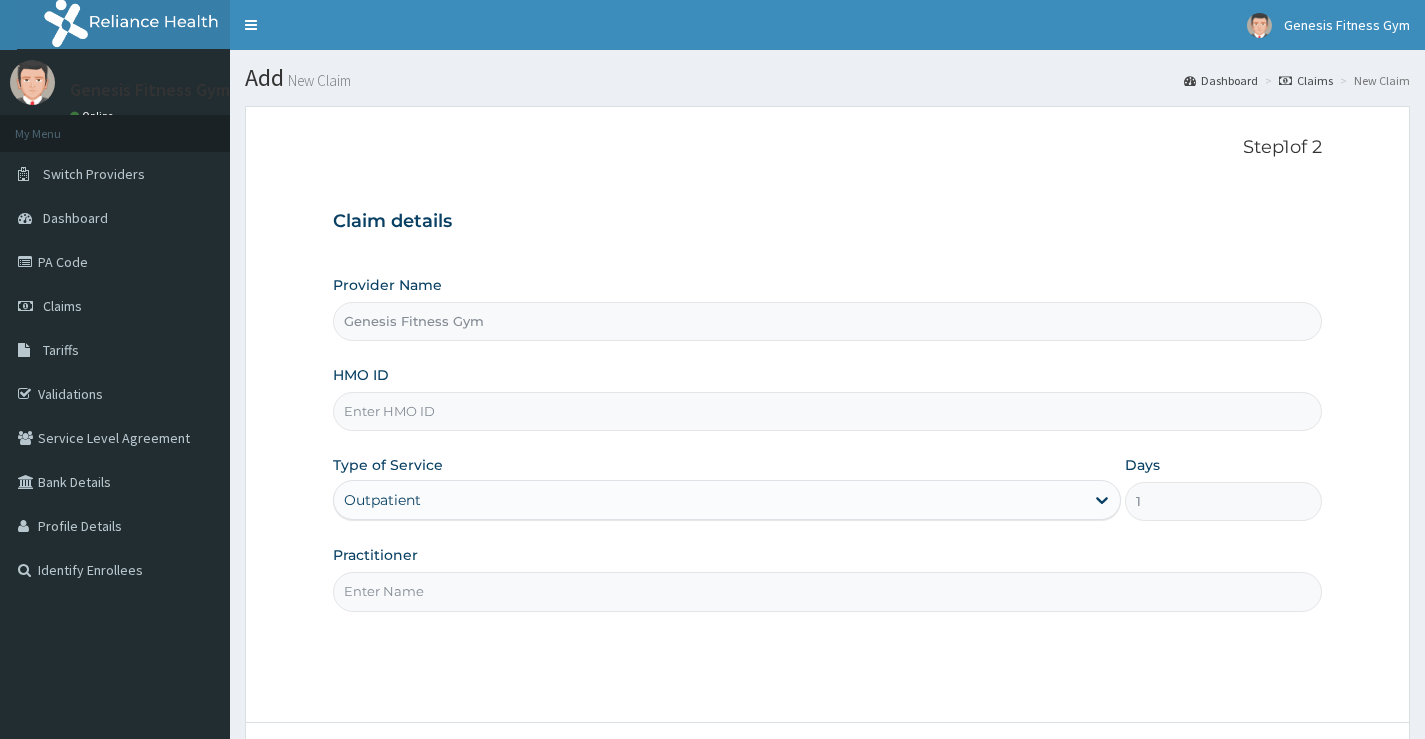 click on "HMO ID" at bounding box center [827, 411] 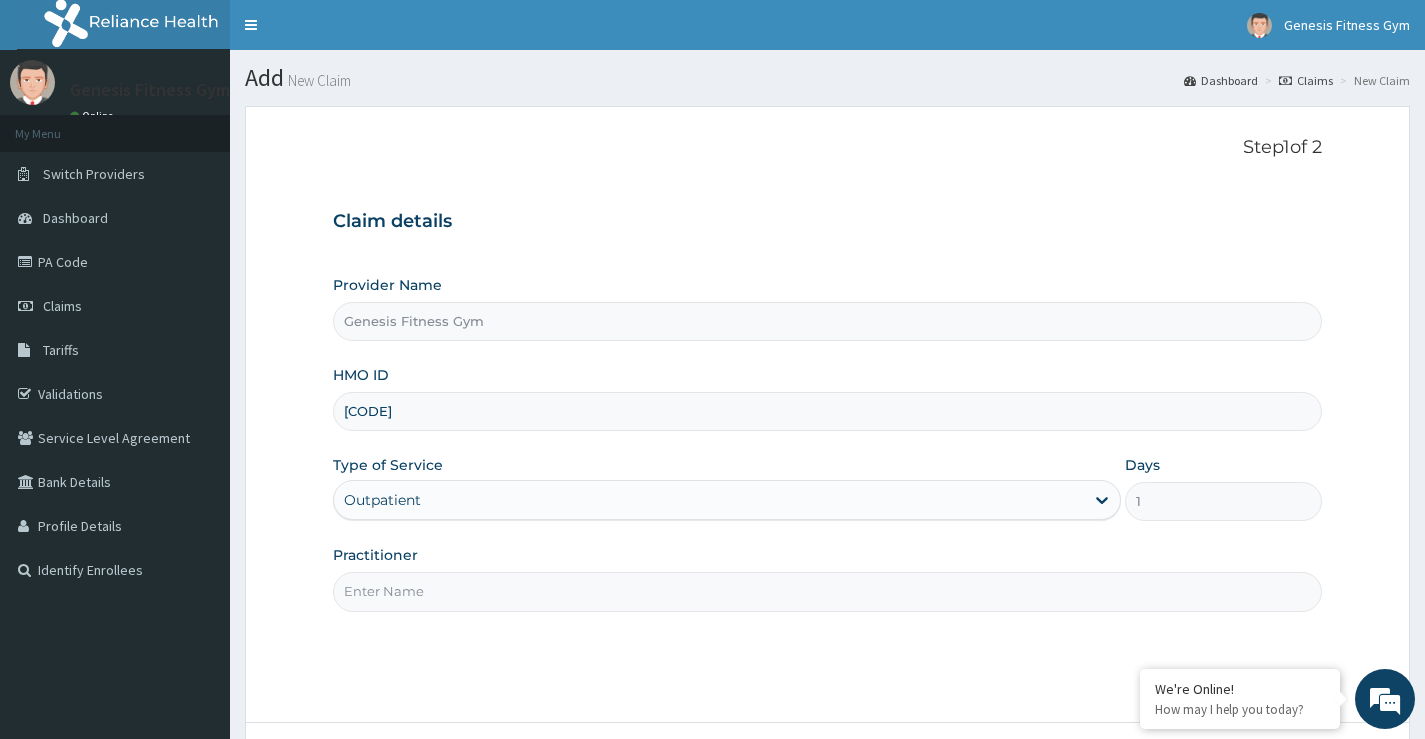scroll, scrollTop: 0, scrollLeft: 0, axis: both 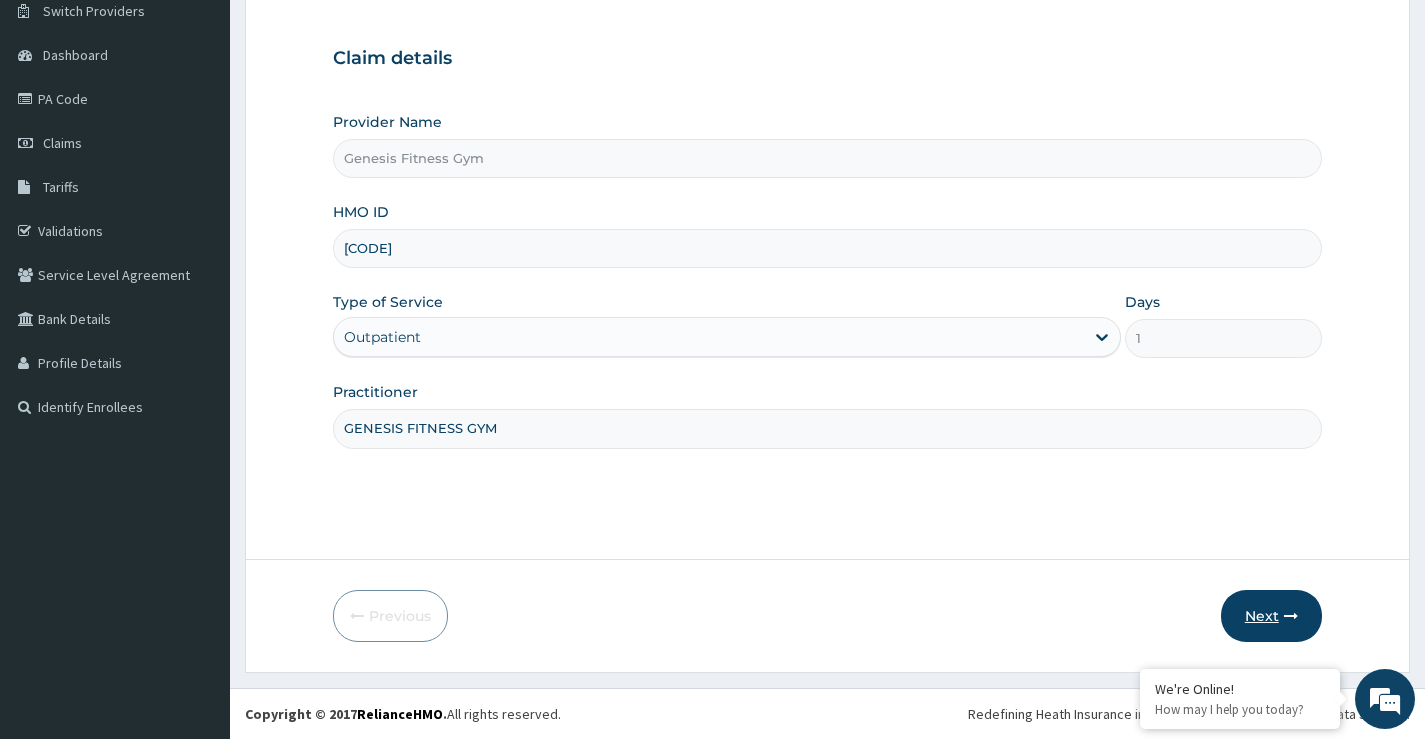 click on "Next" at bounding box center (1271, 616) 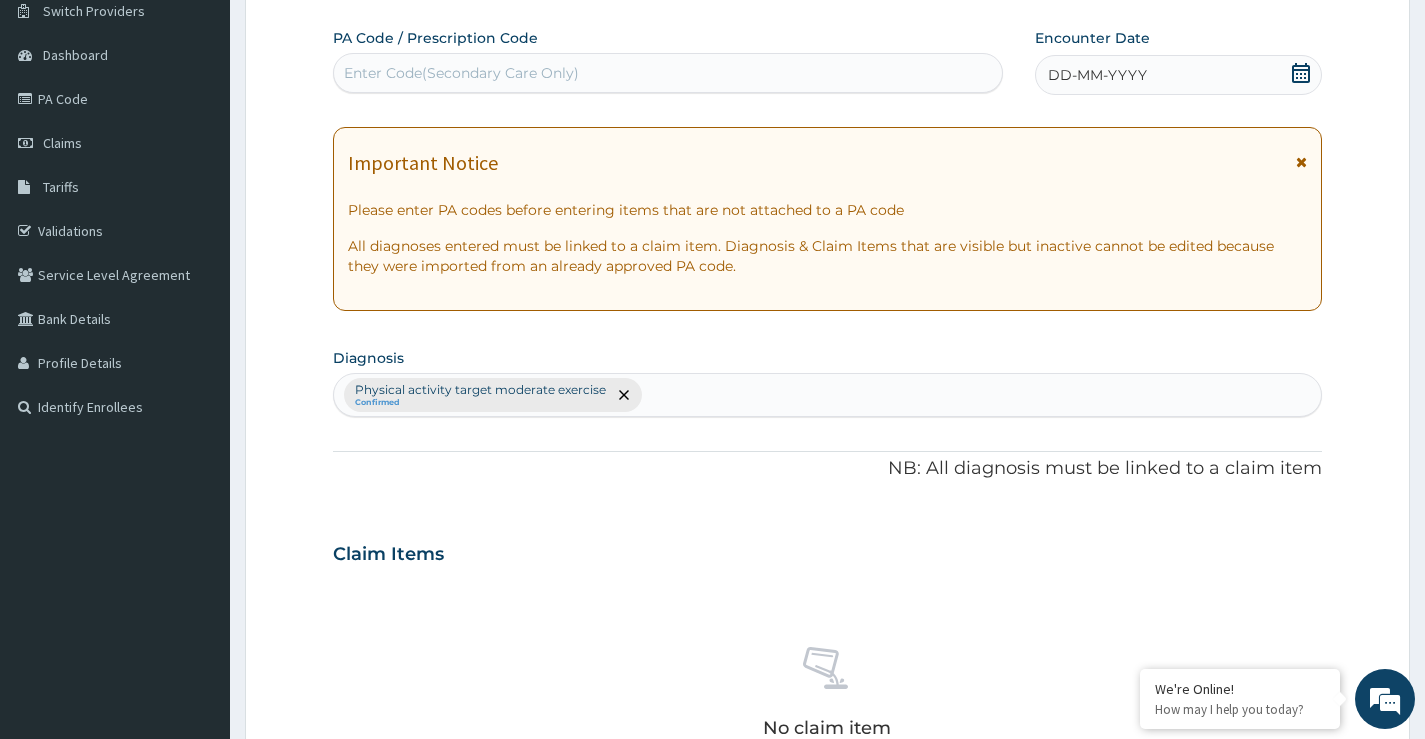 click 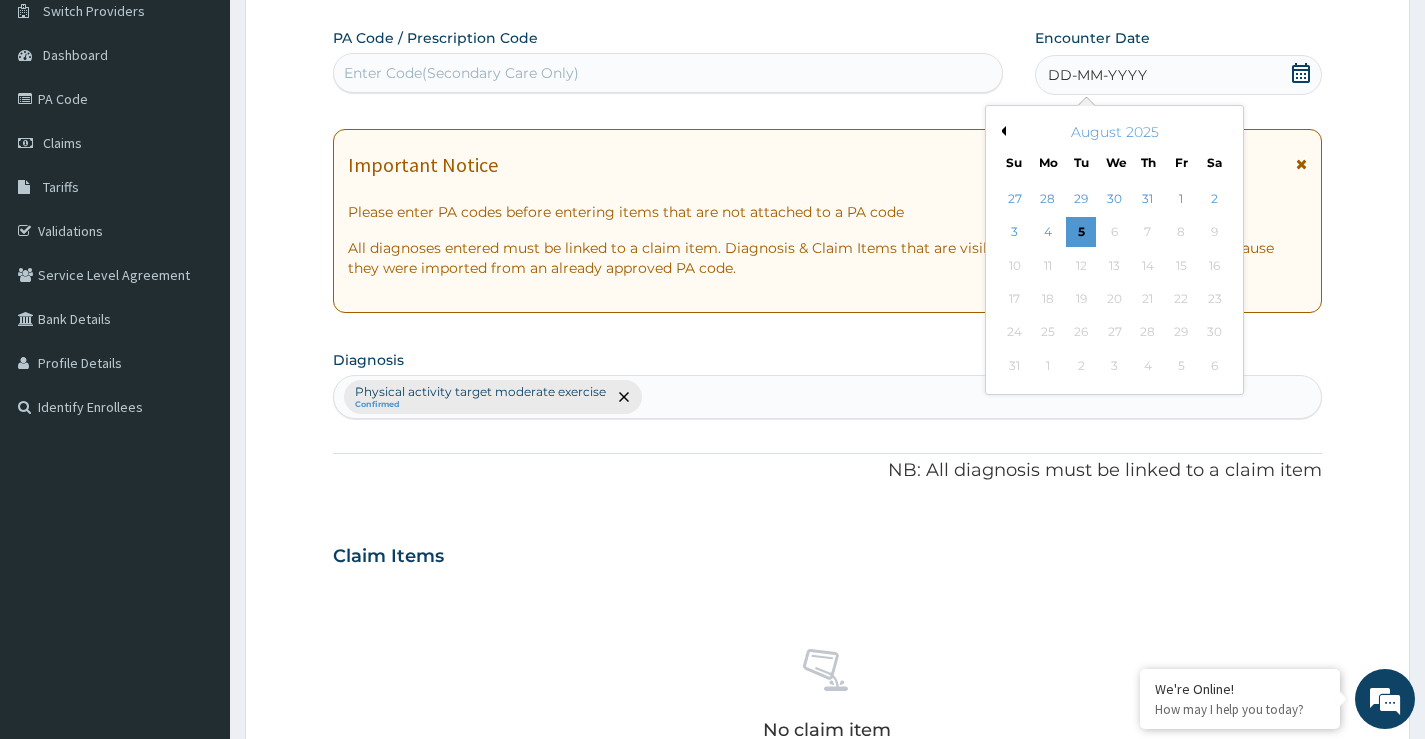 click on "Previous Month" at bounding box center [1001, 131] 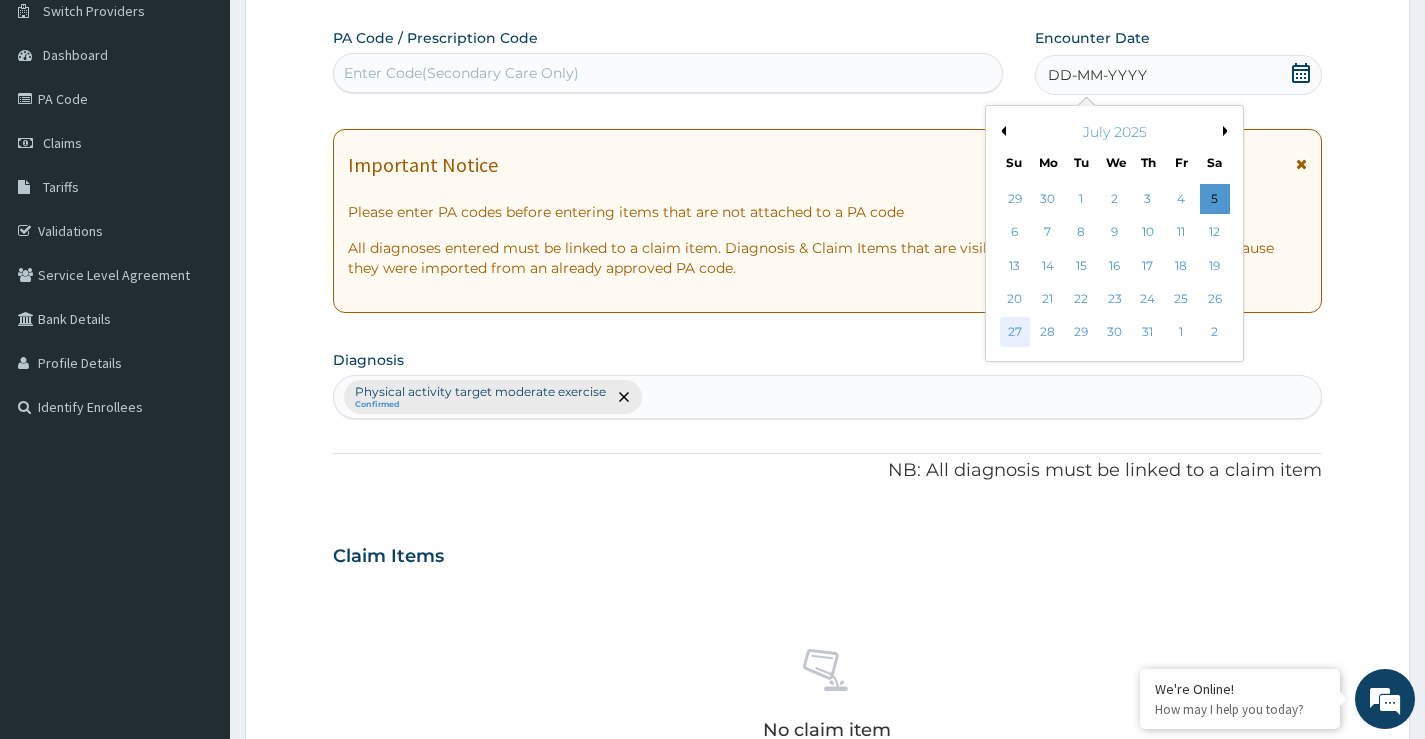 click on "27" at bounding box center [1014, 333] 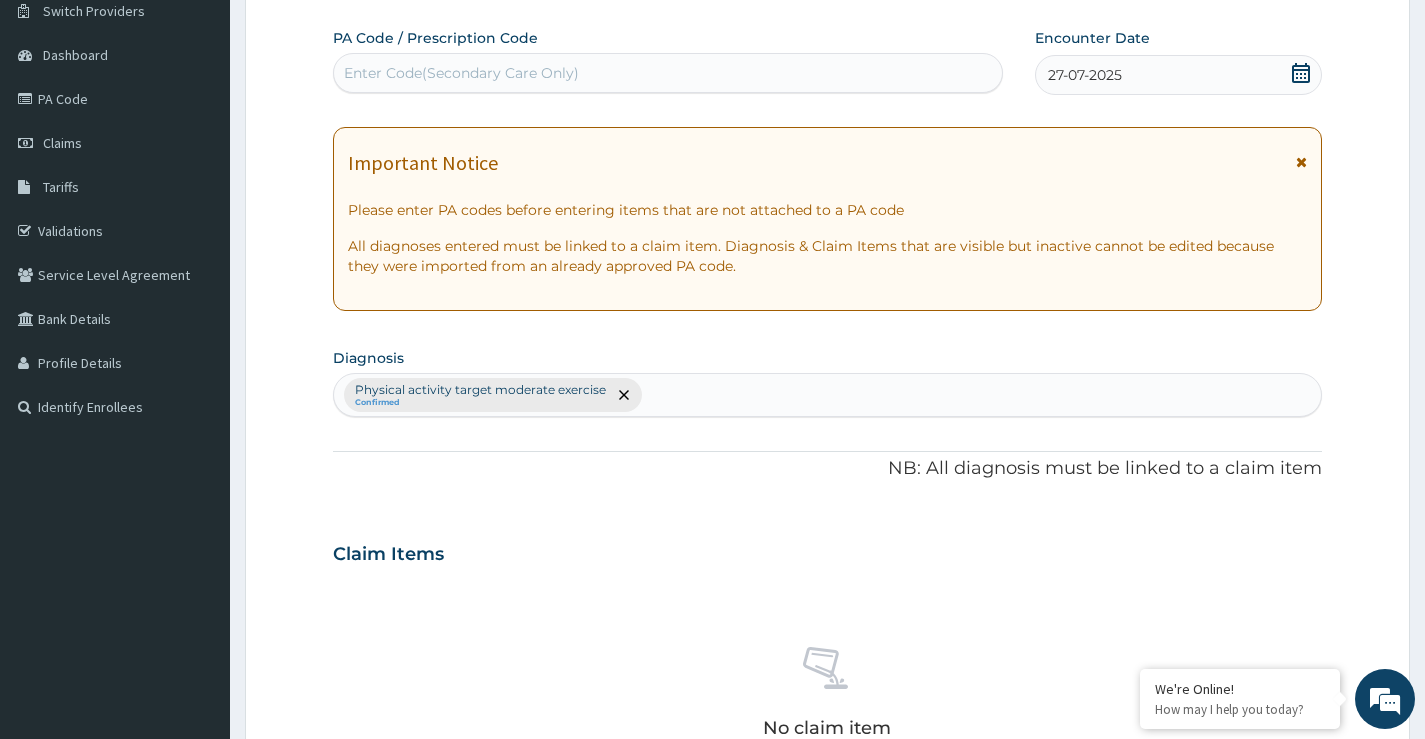 click on "Enter Code(Secondary Care Only)" at bounding box center (668, 73) 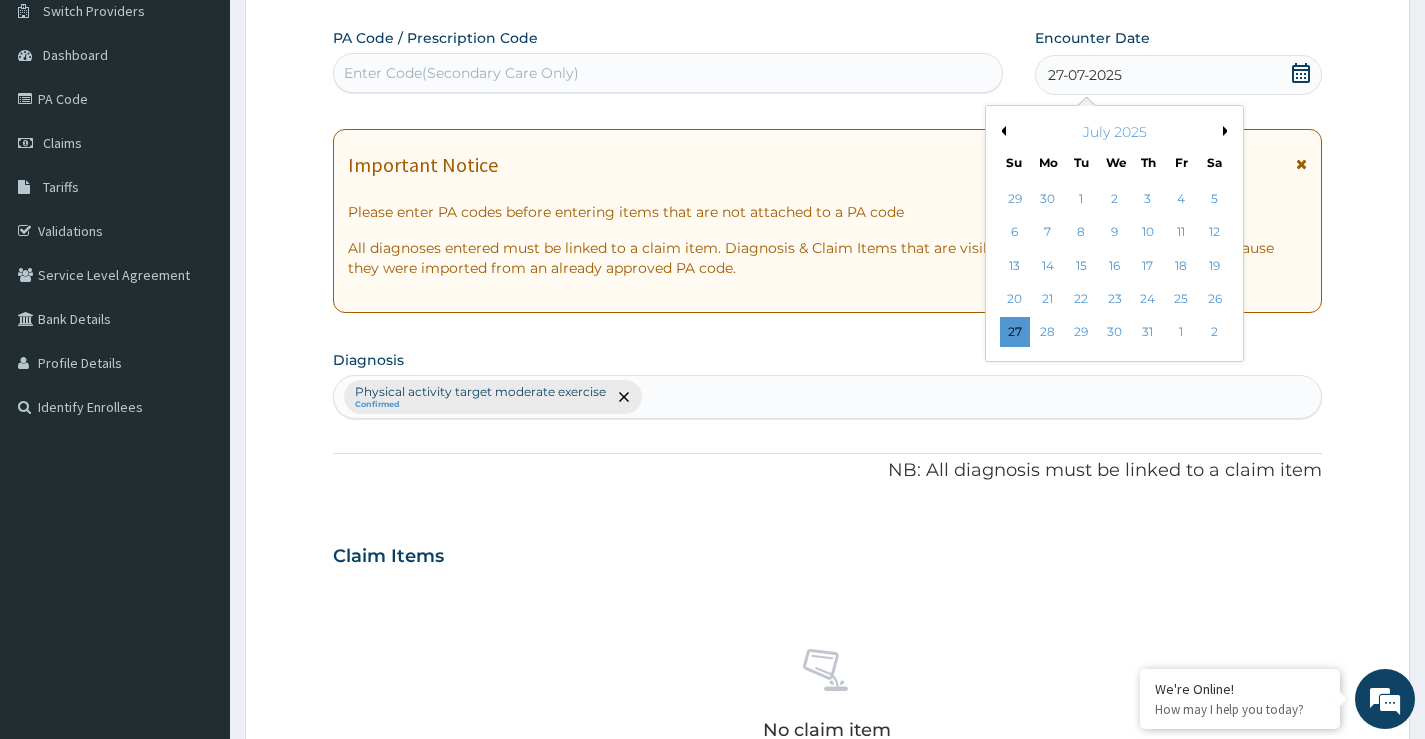 click on "Next Month" at bounding box center (1228, 131) 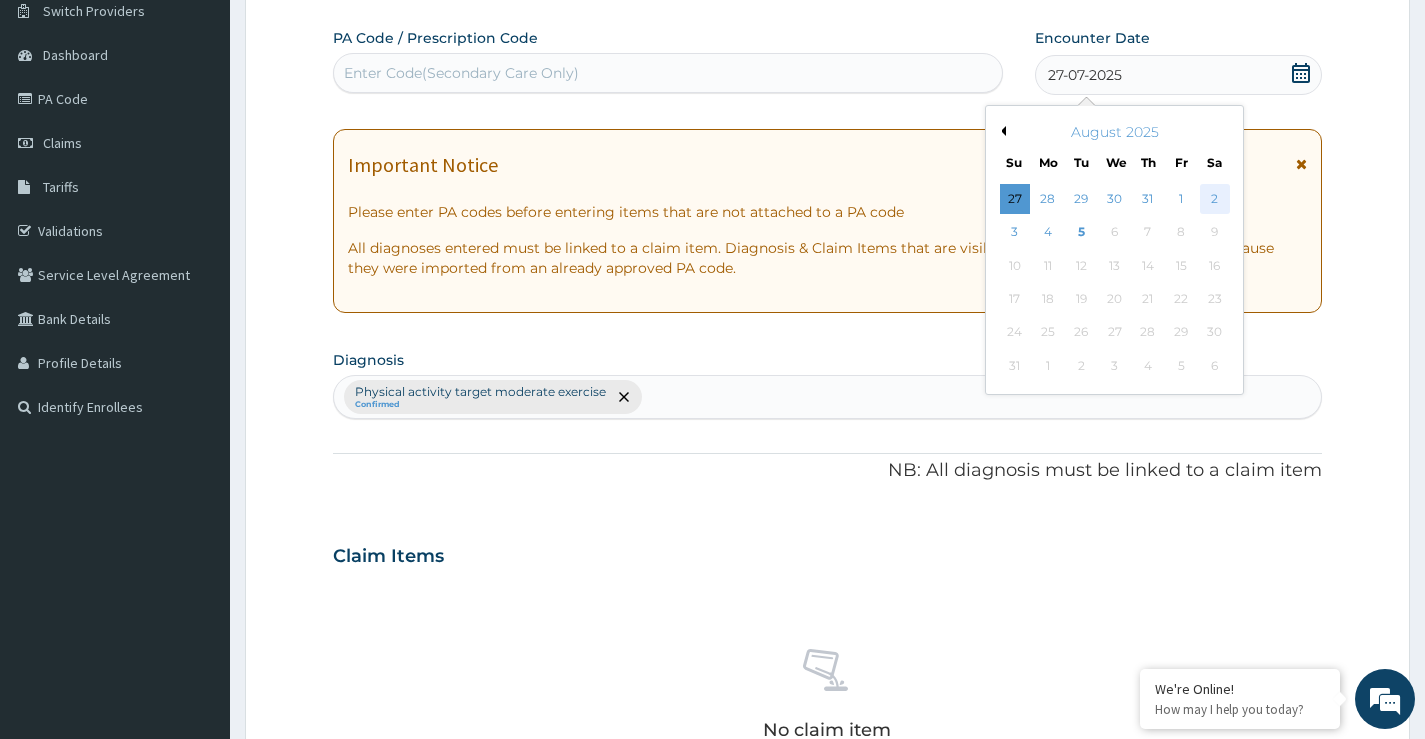 click on "2" at bounding box center [1214, 199] 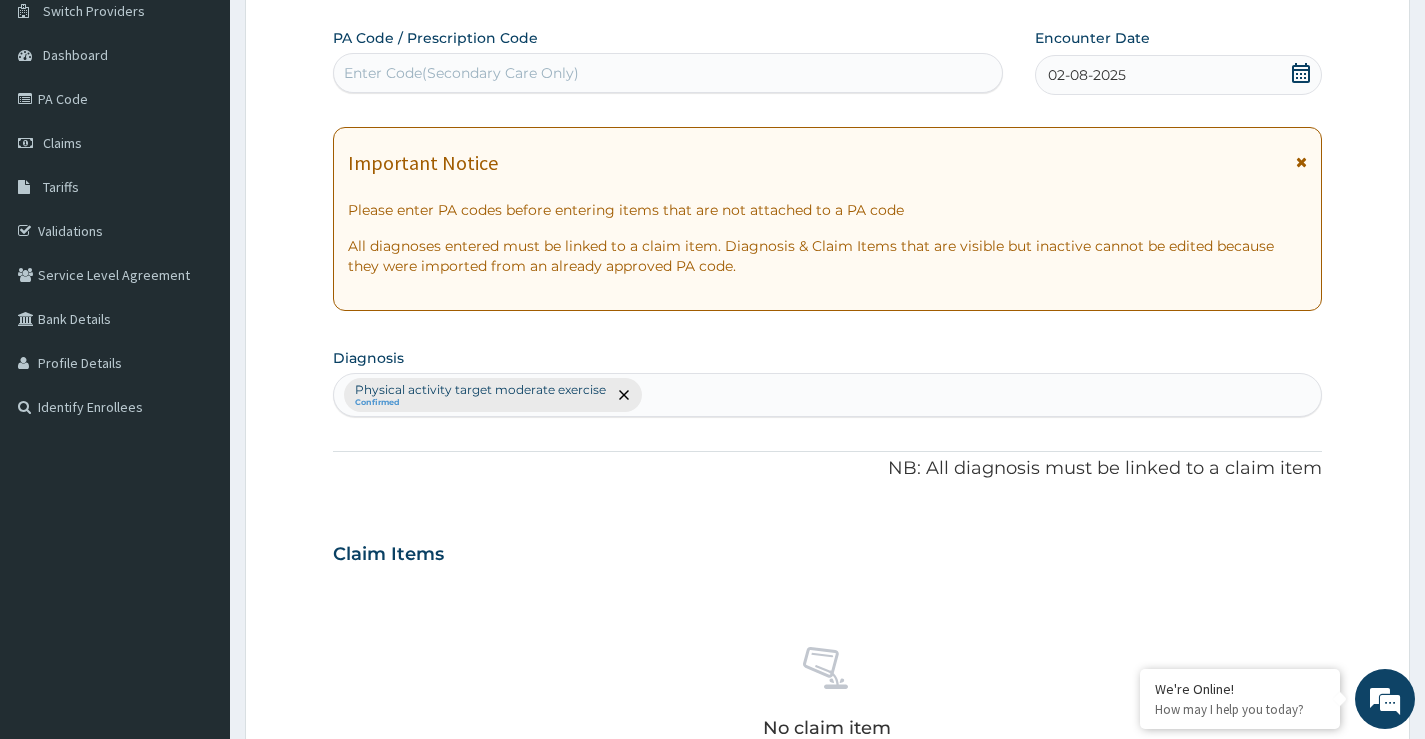 click on "Enter Code(Secondary Care Only)" at bounding box center (668, 73) 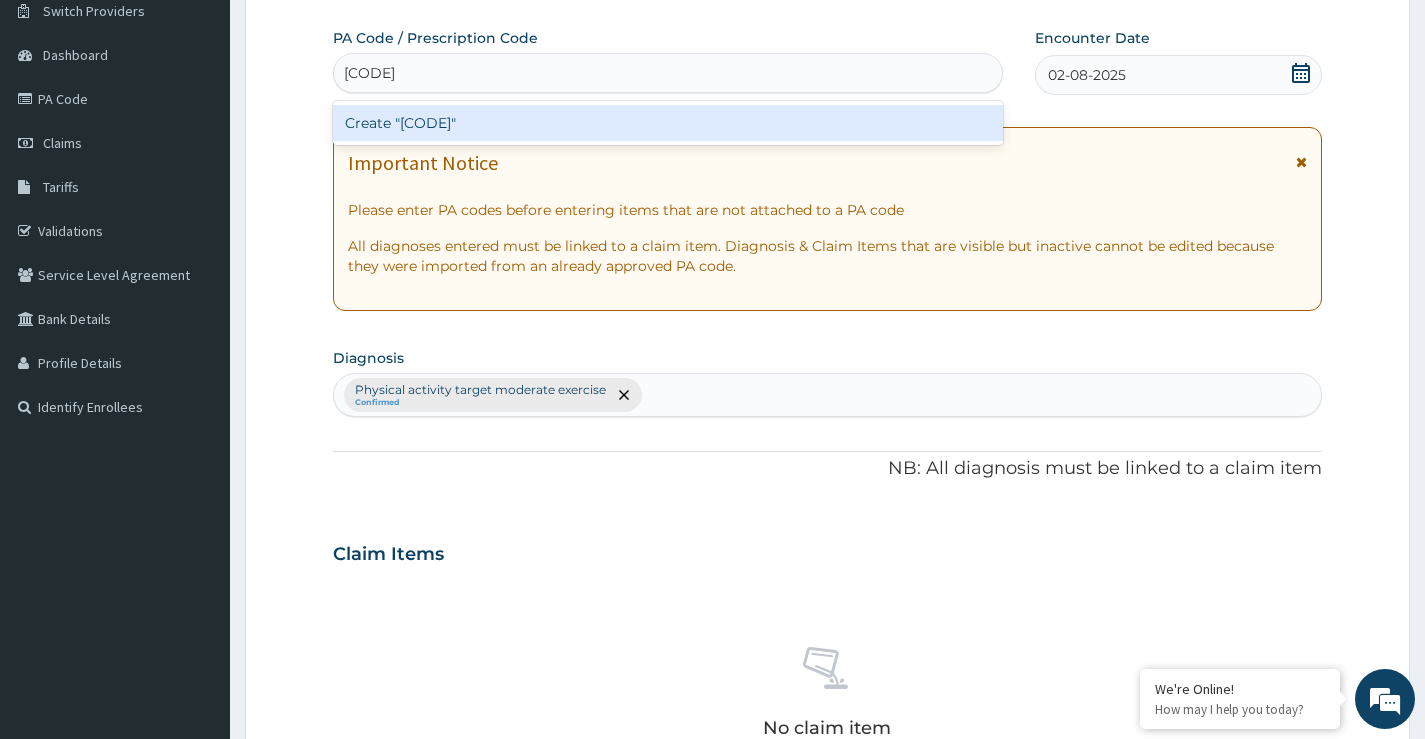 scroll, scrollTop: 703, scrollLeft: 0, axis: vertical 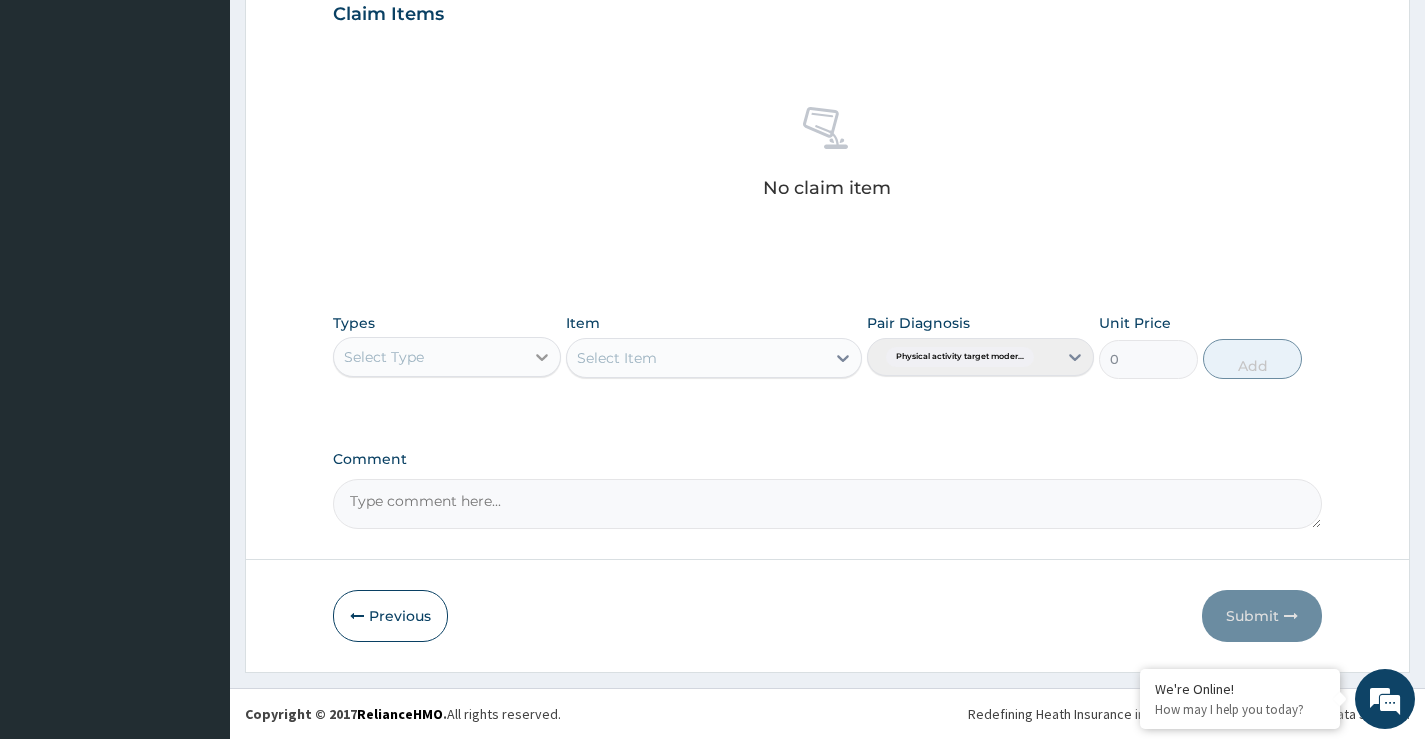 type on "PA/A71325" 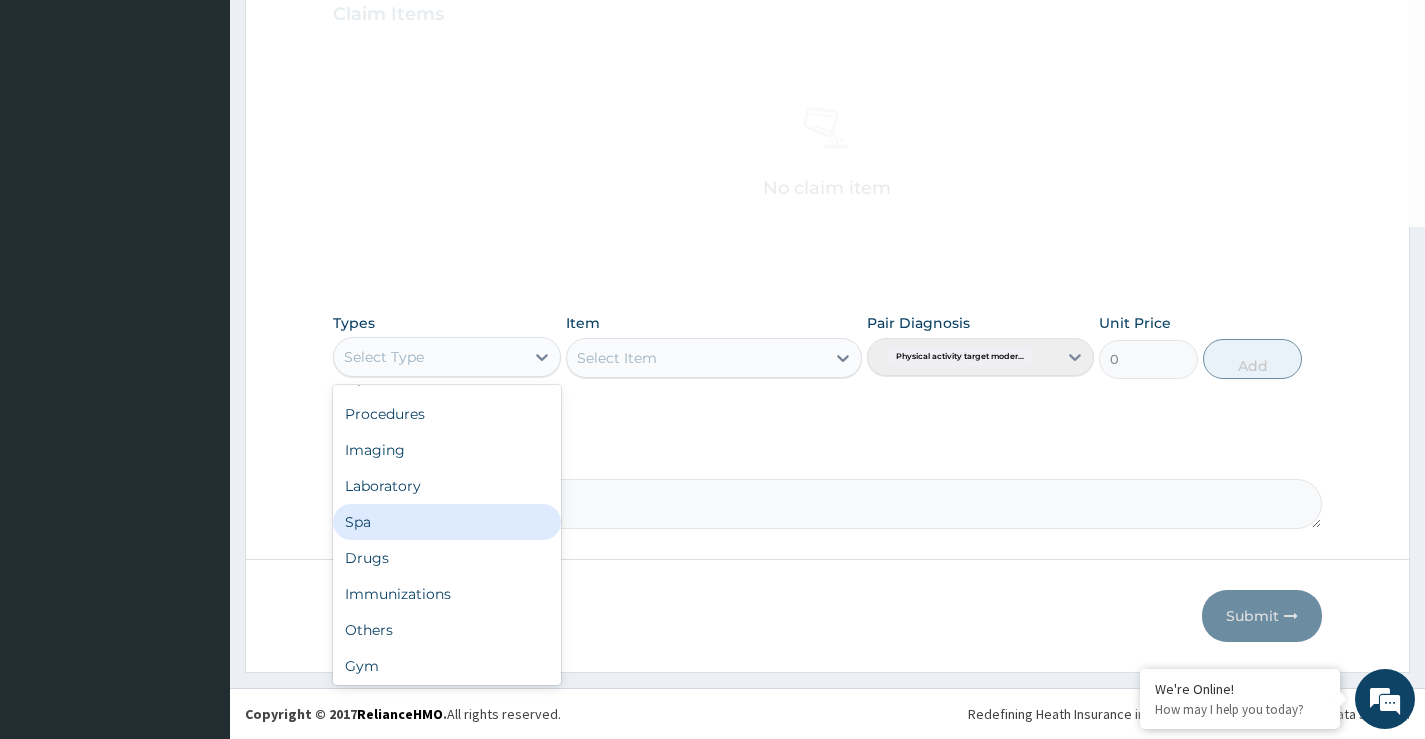 scroll, scrollTop: 68, scrollLeft: 0, axis: vertical 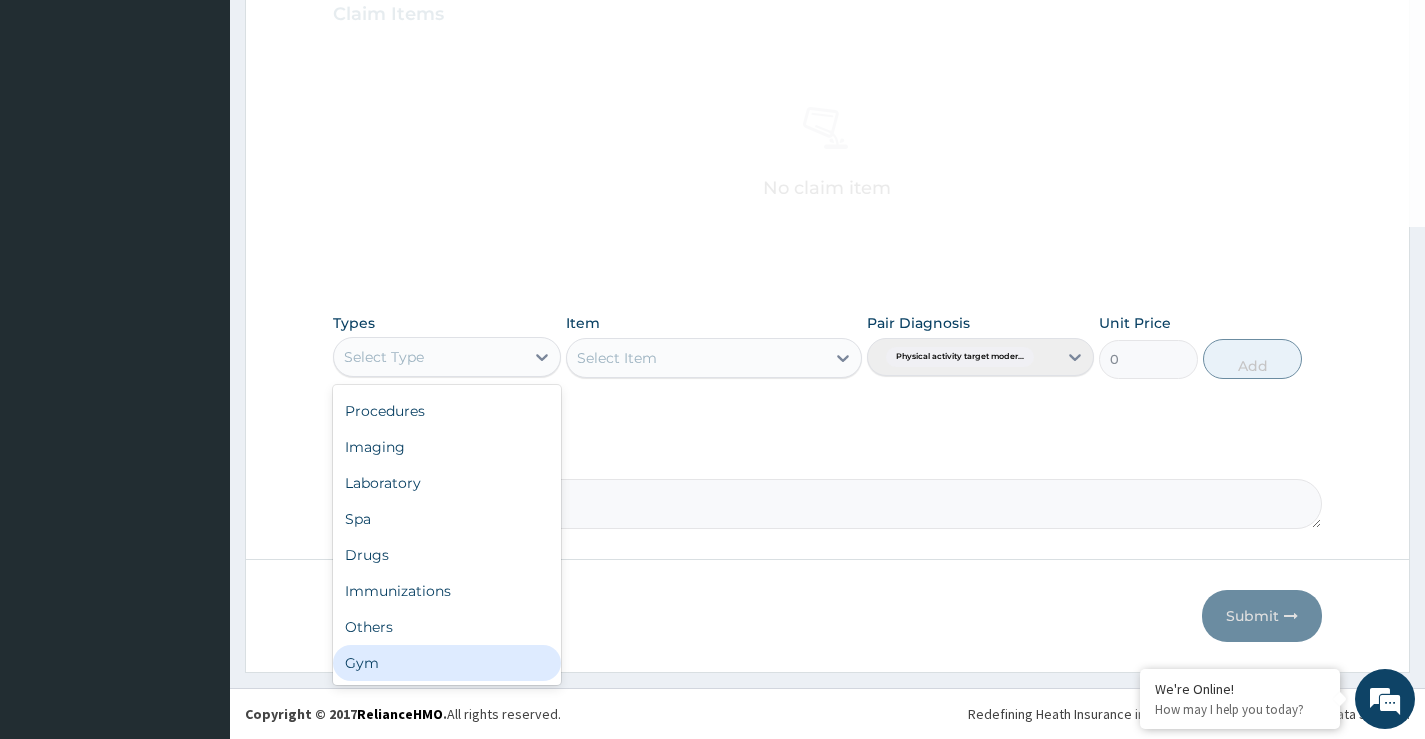 click on "Gym" at bounding box center [446, 663] 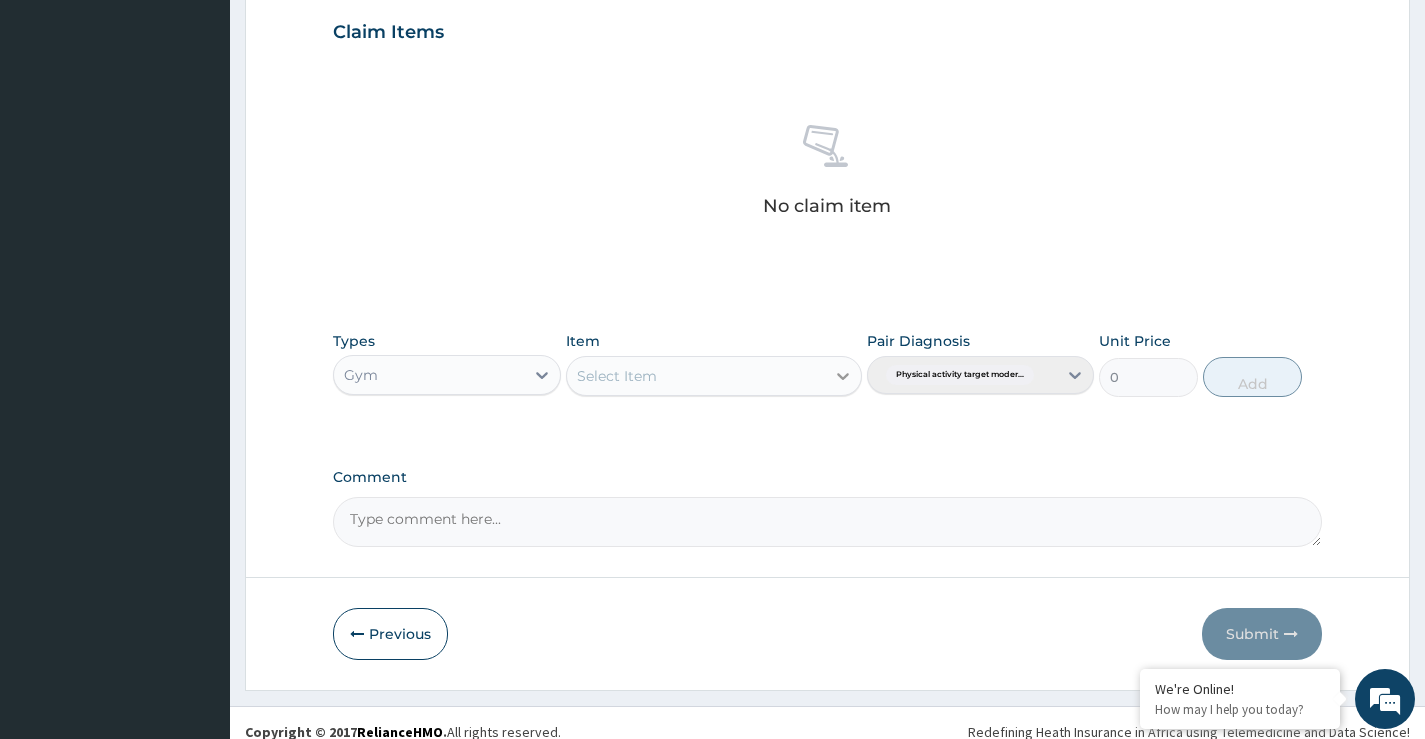 click 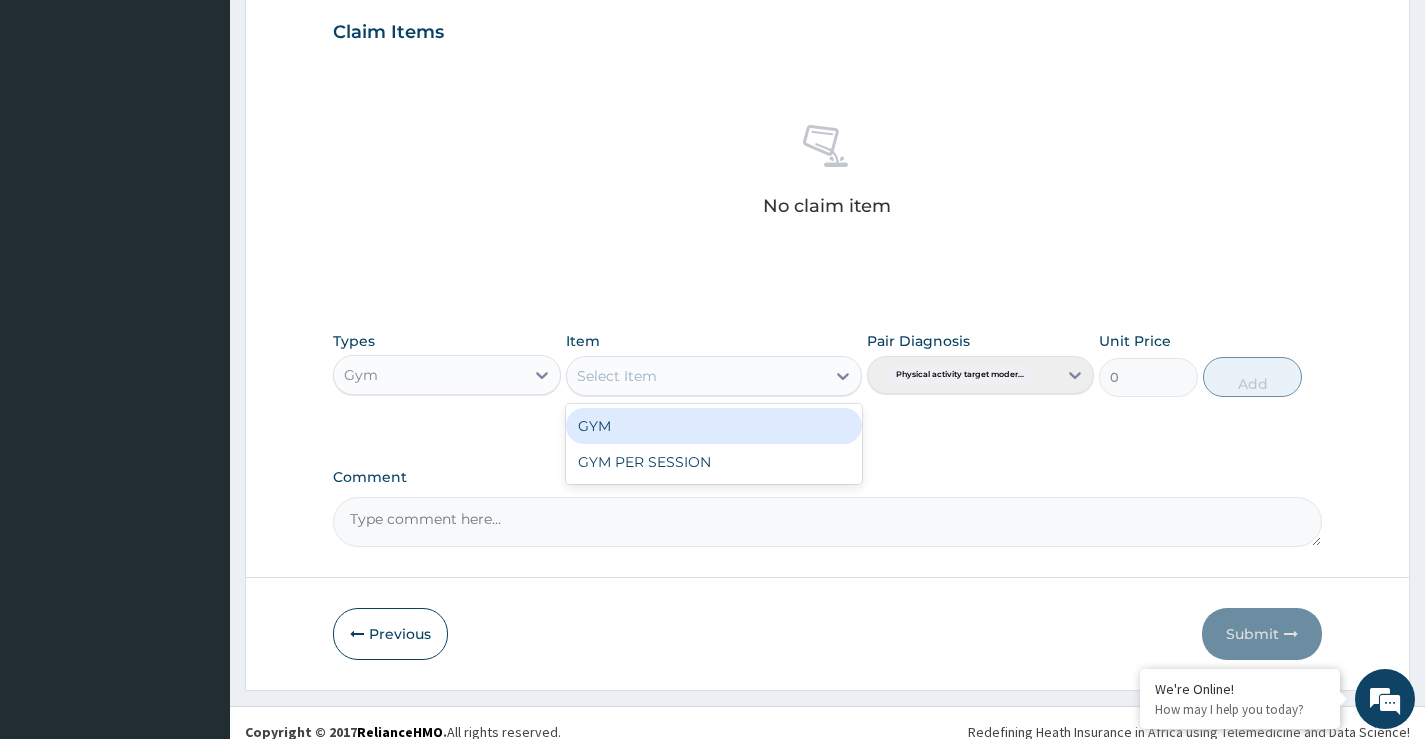 click on "GYM" at bounding box center (714, 426) 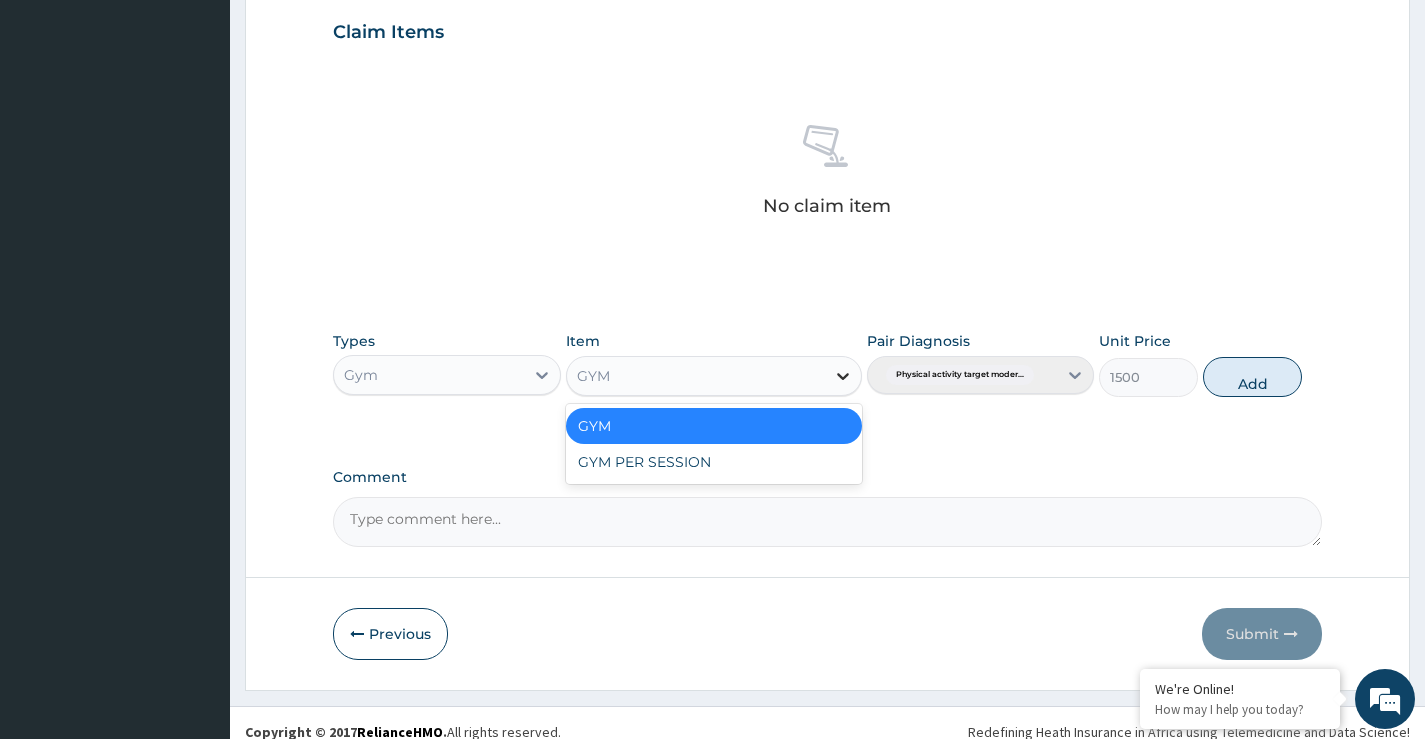 click 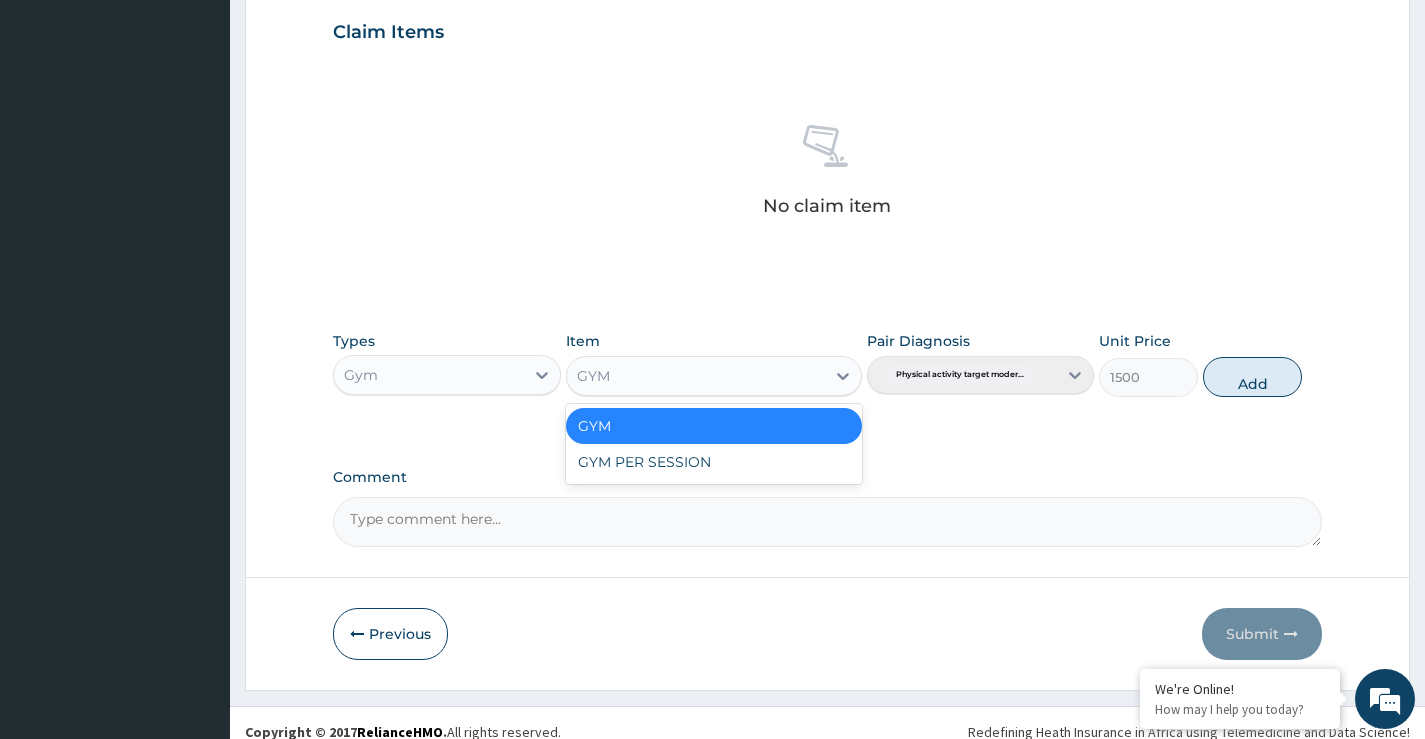 click on "Pair Diagnosis Physical activity target moder..." at bounding box center [980, 364] 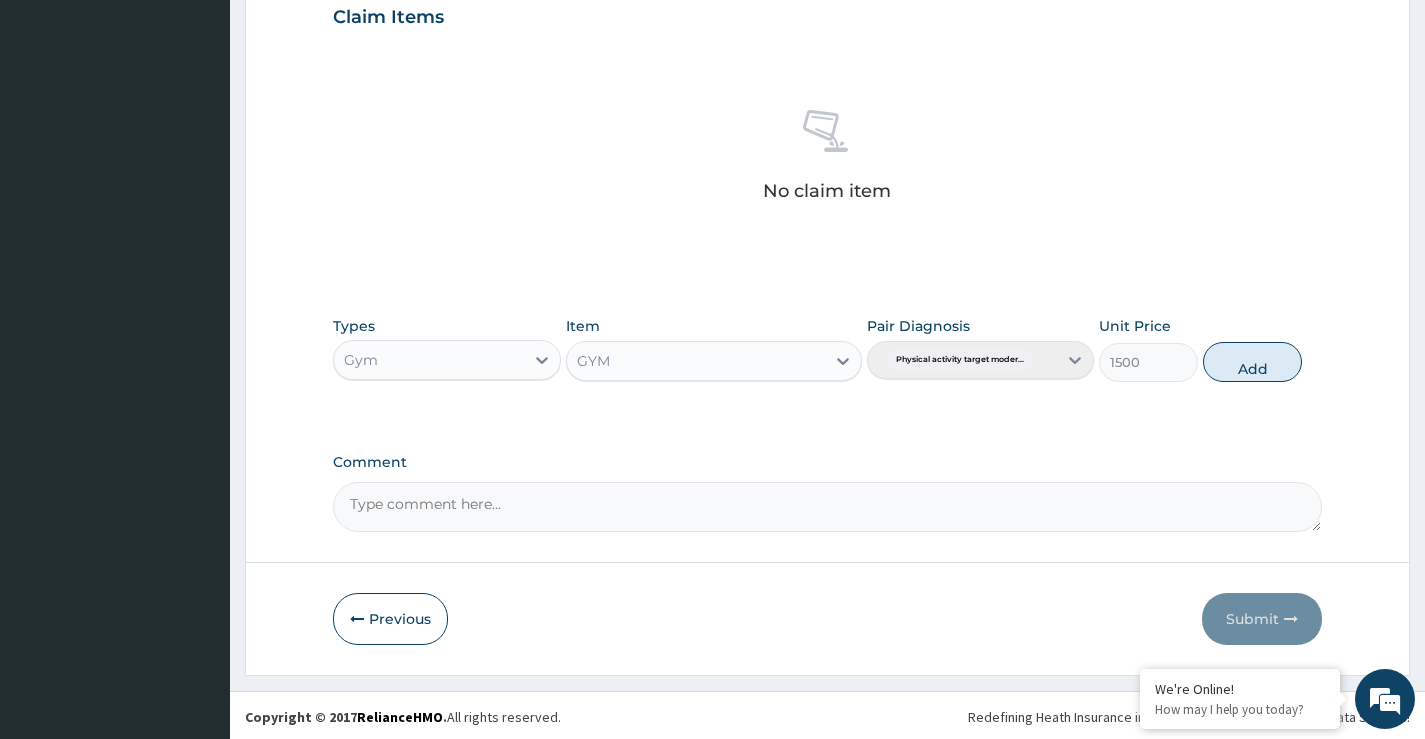 scroll, scrollTop: 721, scrollLeft: 0, axis: vertical 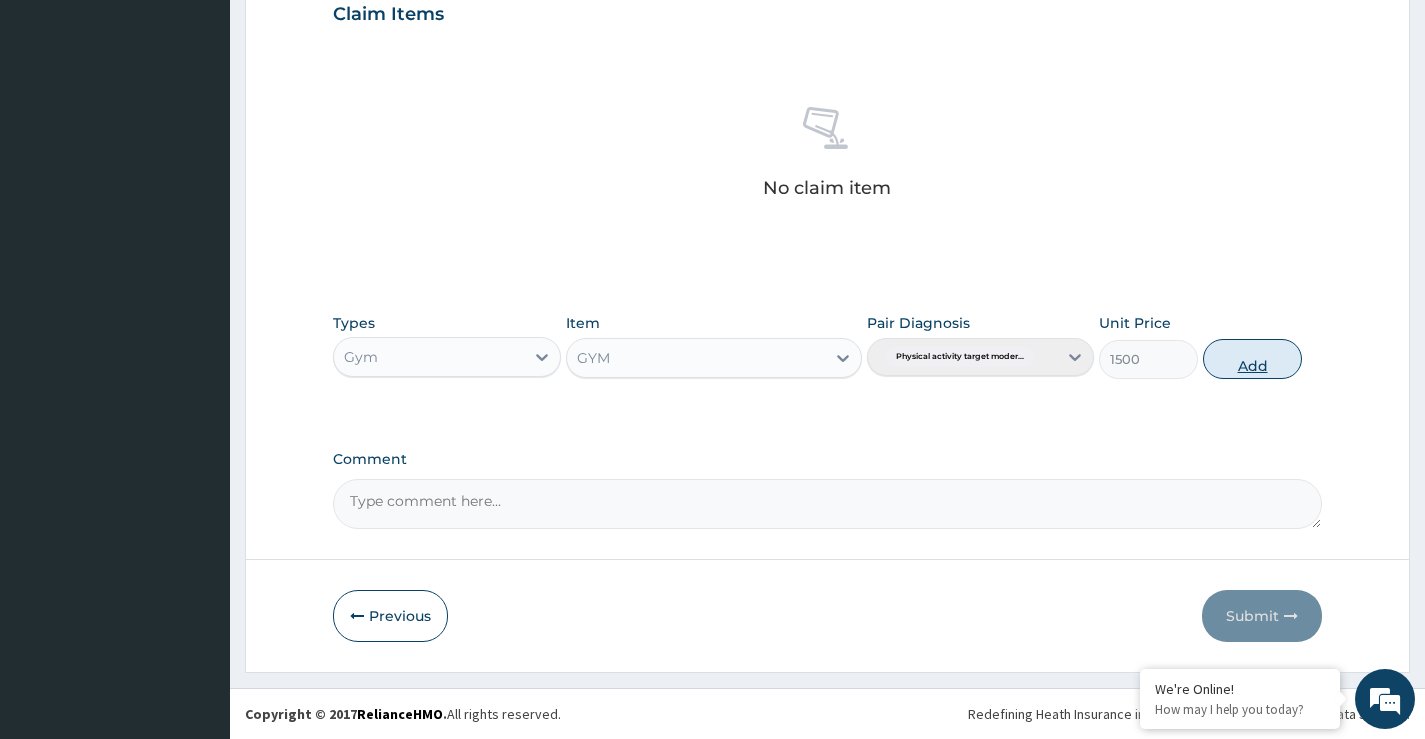 click on "Add" at bounding box center [1252, 359] 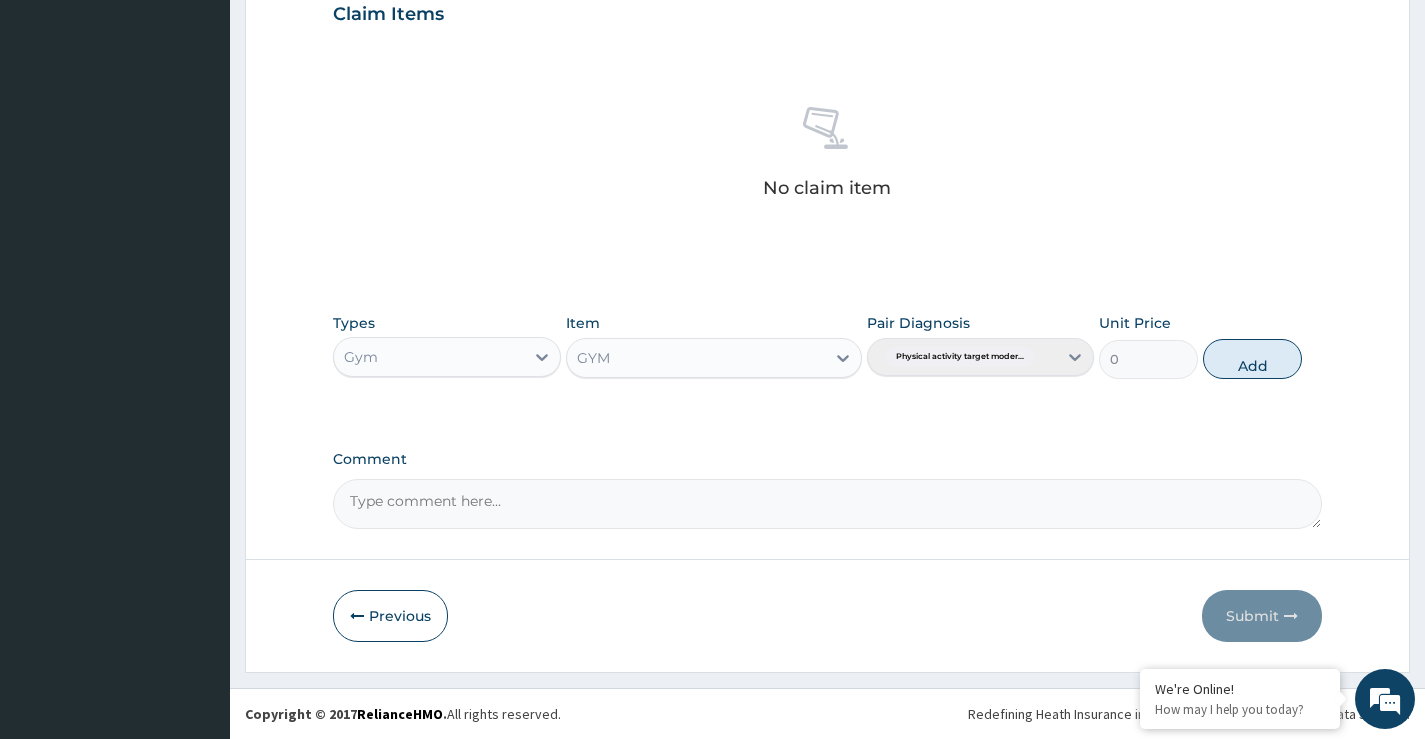 scroll, scrollTop: 641, scrollLeft: 0, axis: vertical 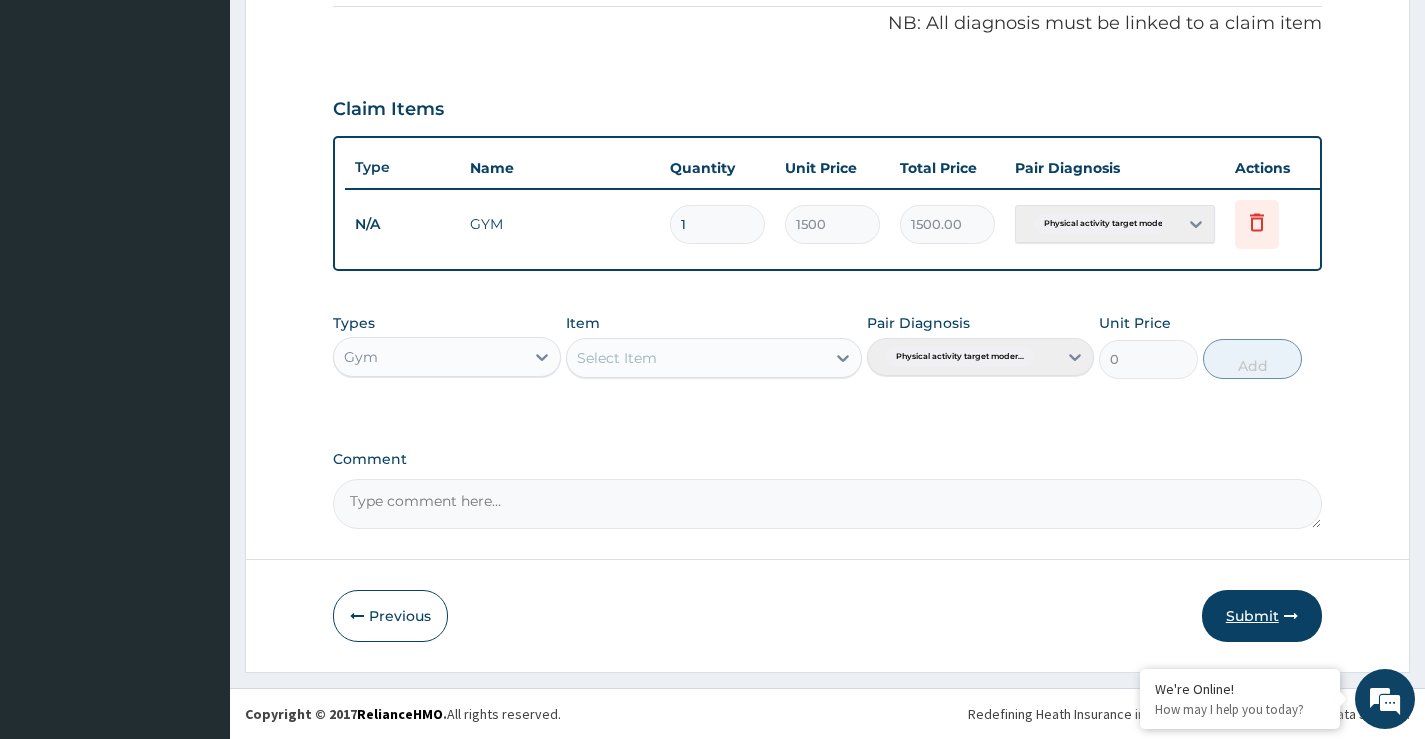 click on "Submit" at bounding box center [1262, 616] 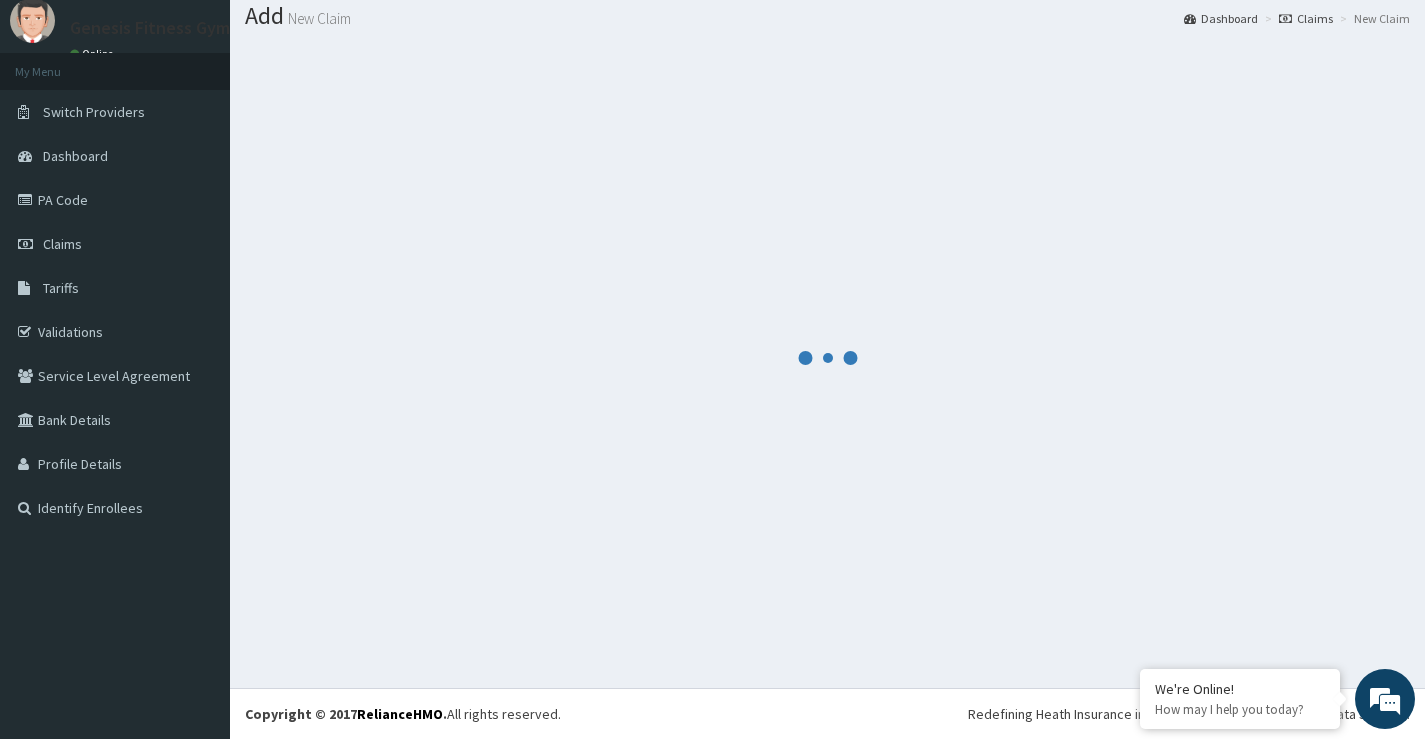 scroll, scrollTop: 623, scrollLeft: 0, axis: vertical 